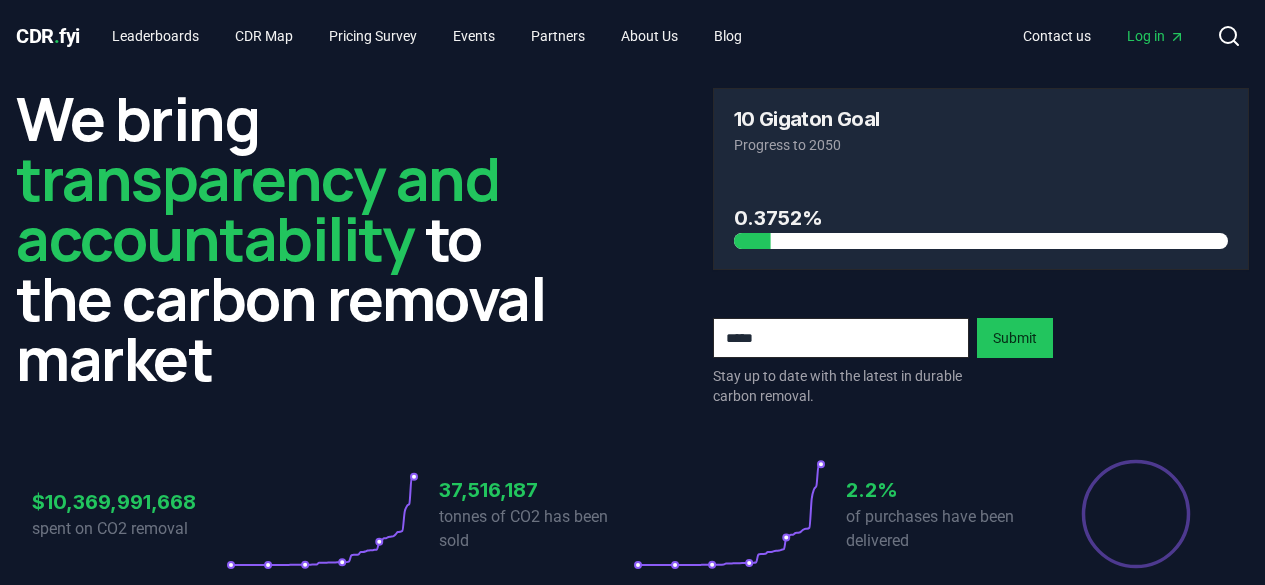 scroll, scrollTop: 0, scrollLeft: 0, axis: both 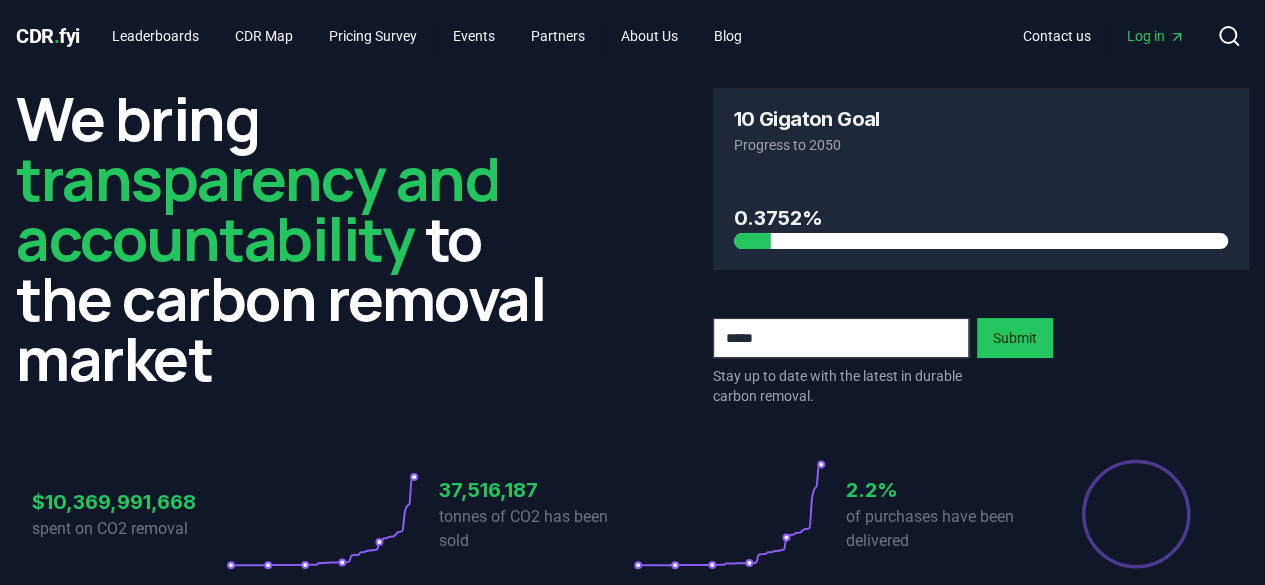 click on "Log in" at bounding box center [1156, 36] 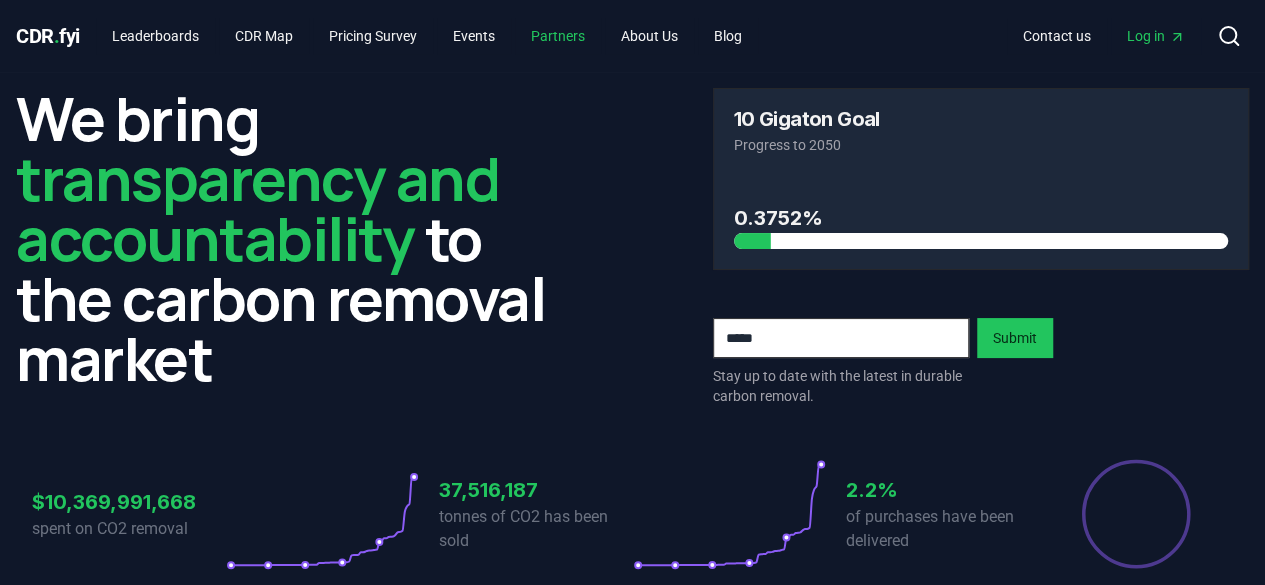 click on "Partners" at bounding box center (558, 36) 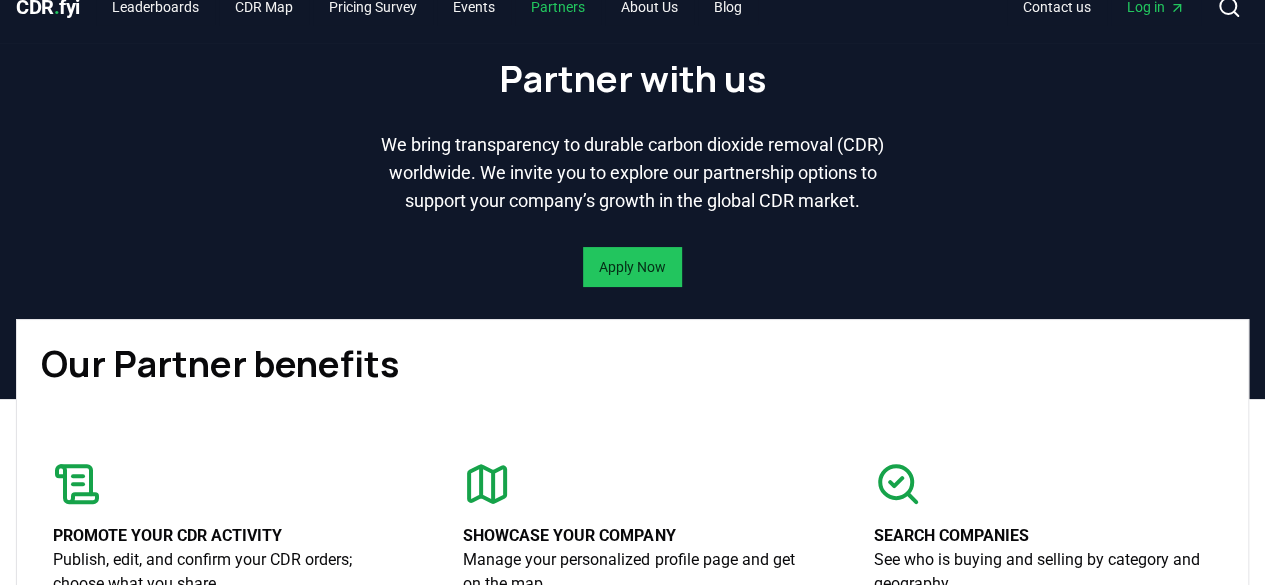 scroll, scrollTop: 36, scrollLeft: 0, axis: vertical 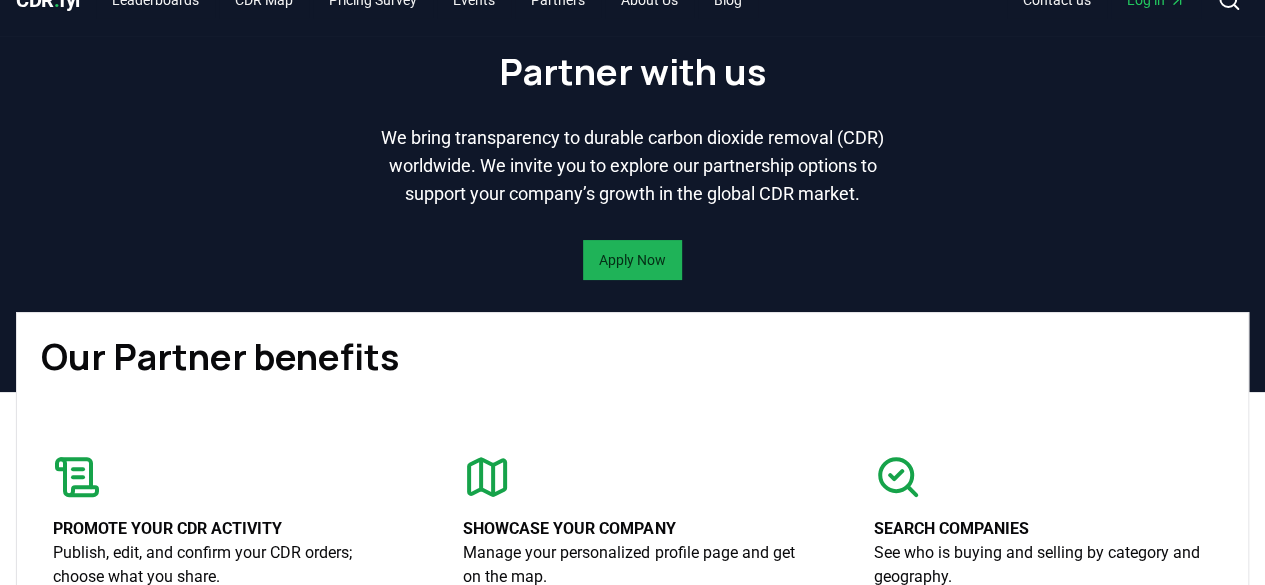 click on "Apply Now" at bounding box center [632, 260] 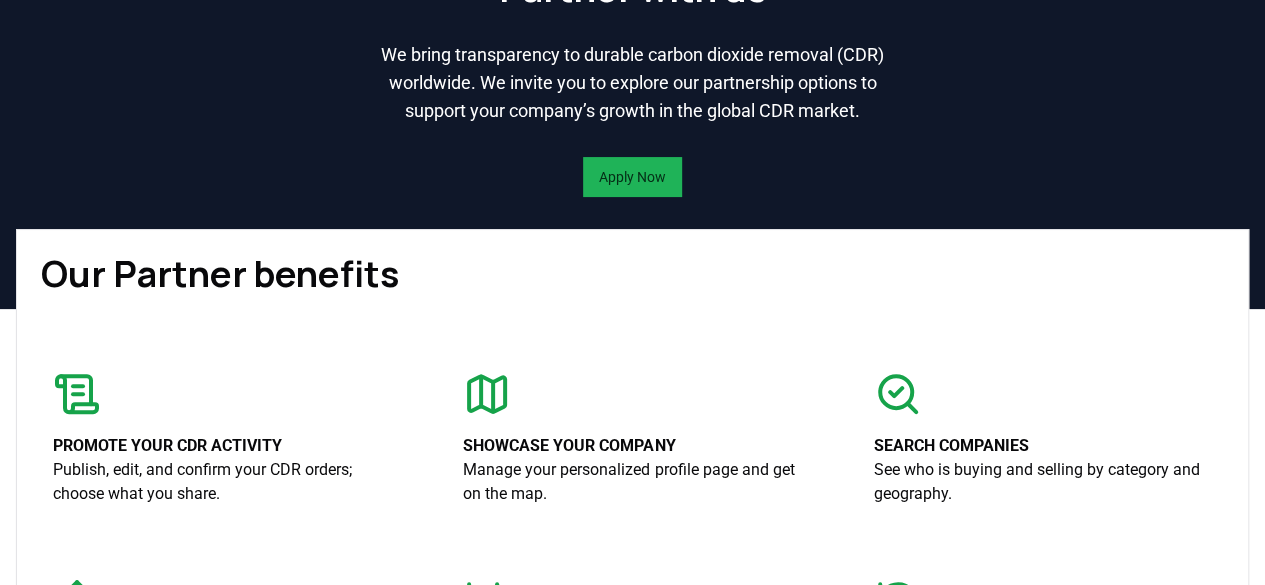scroll, scrollTop: 118, scrollLeft: 0, axis: vertical 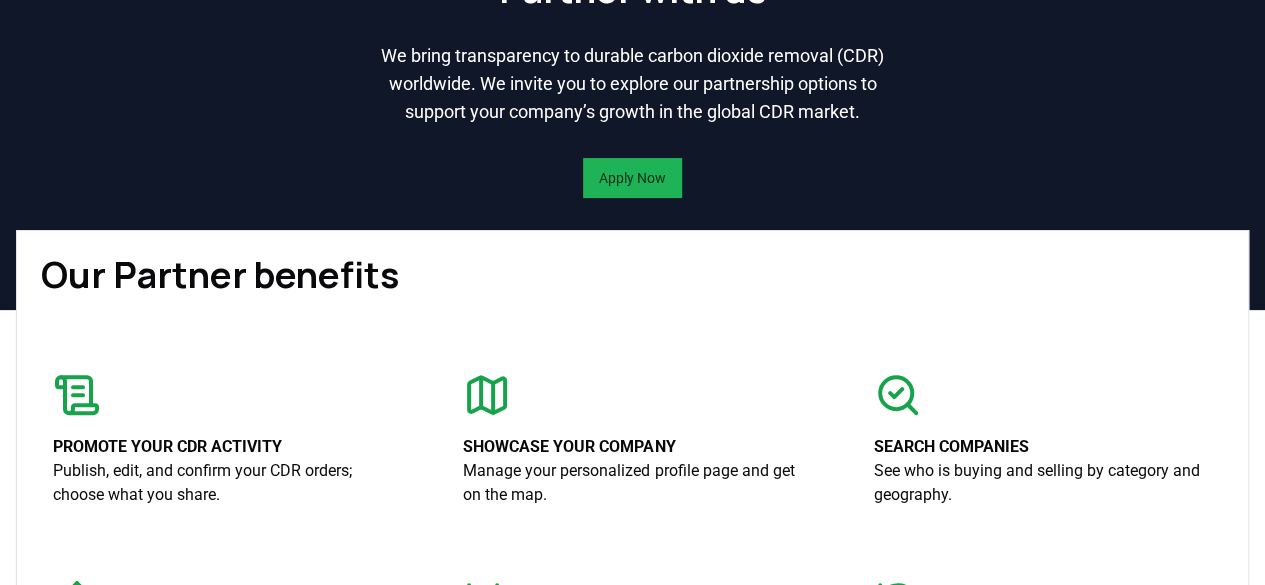 click on "Apply Now" at bounding box center [632, 178] 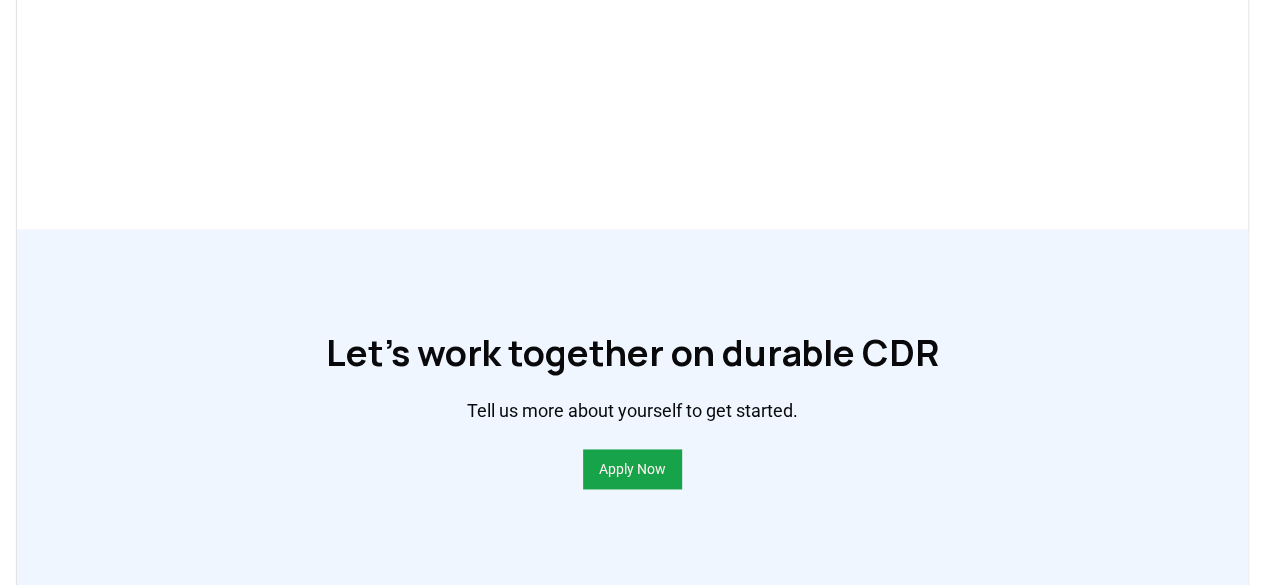 scroll, scrollTop: 1306, scrollLeft: 0, axis: vertical 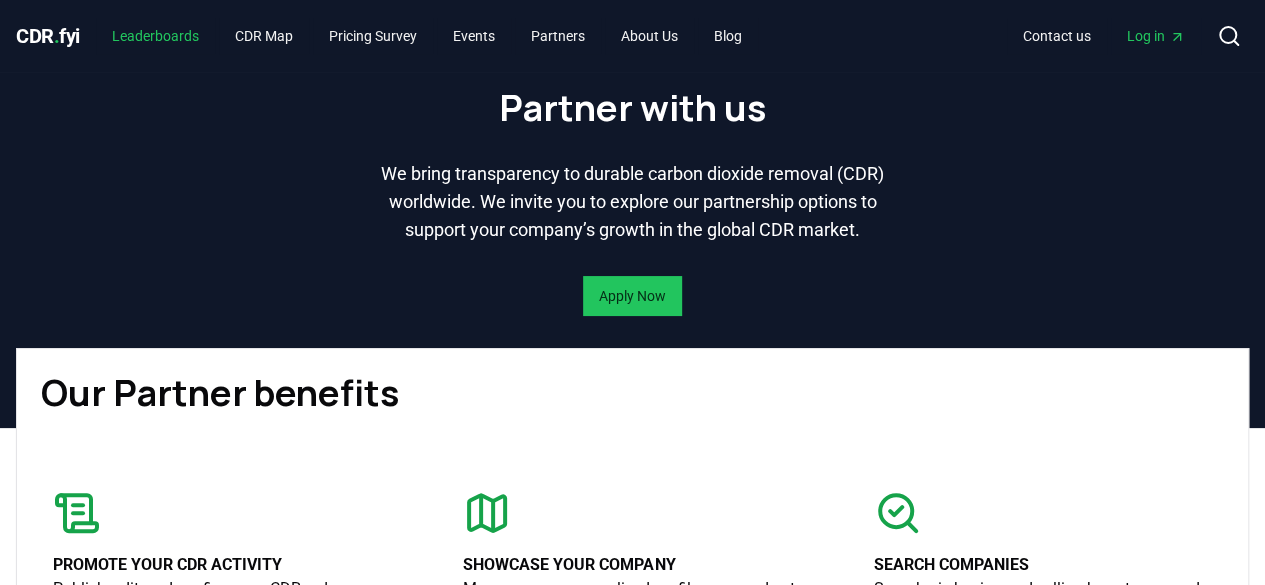 click on "Leaderboards" at bounding box center (155, 36) 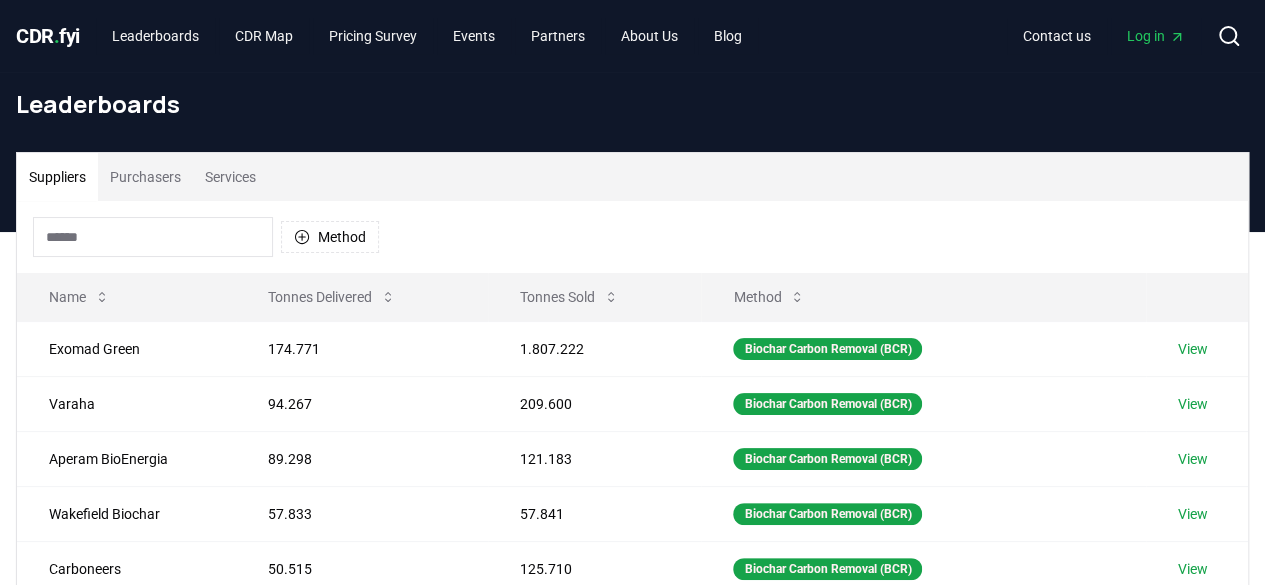 click at bounding box center [153, 237] 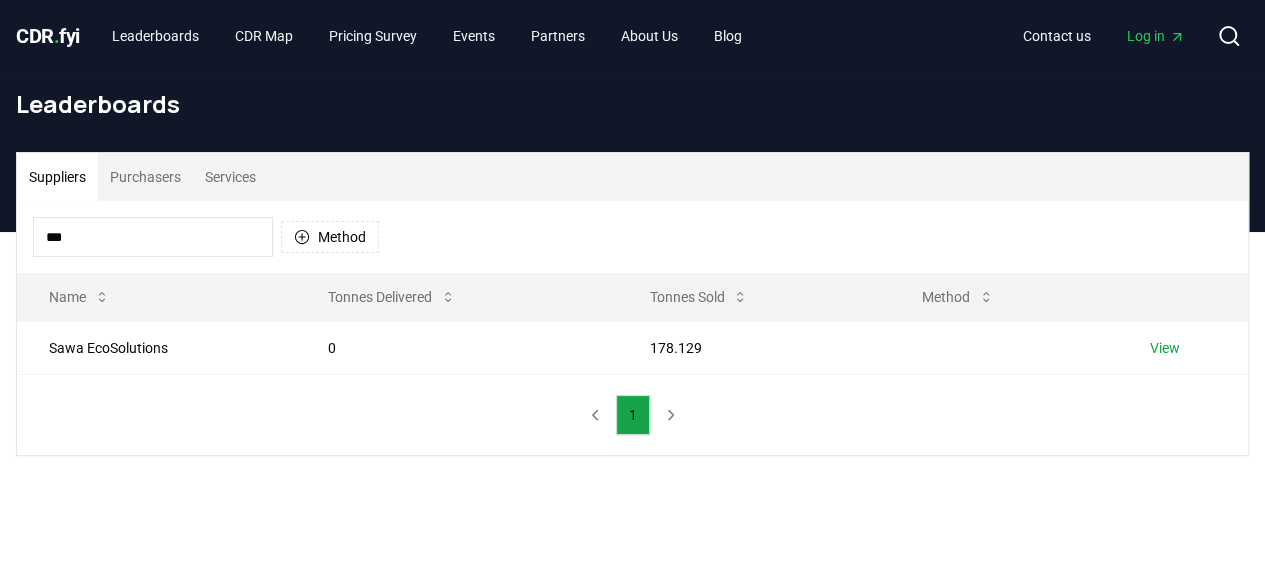 type on "****" 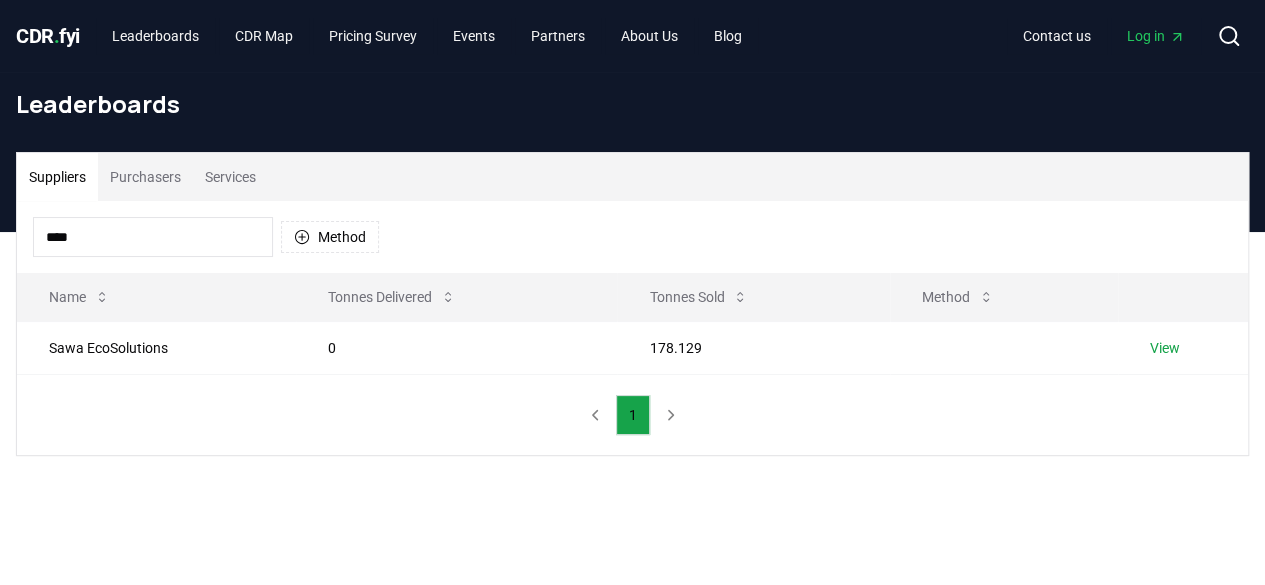 drag, startPoint x: 218, startPoint y: 236, endPoint x: 0, endPoint y: 260, distance: 219.31712 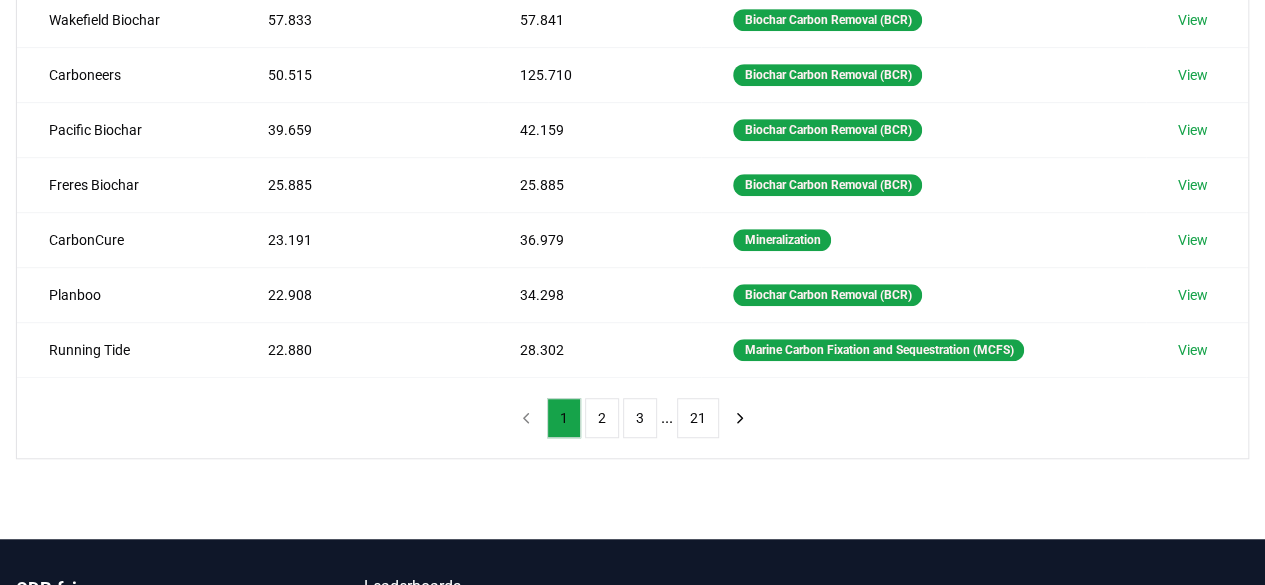 scroll, scrollTop: 495, scrollLeft: 0, axis: vertical 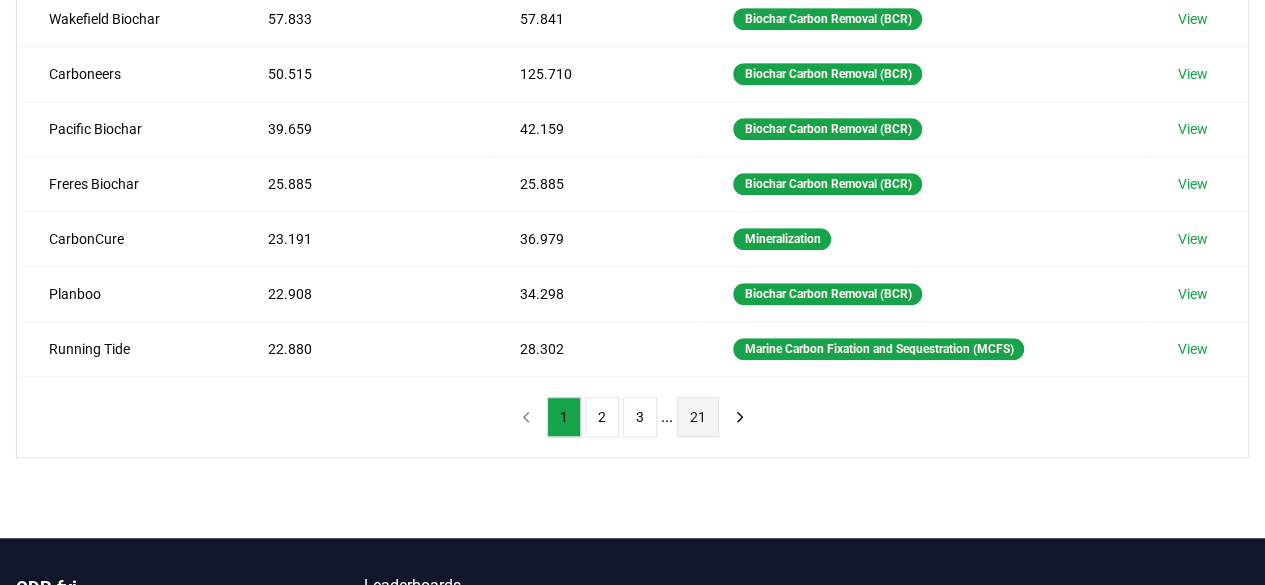 click on "21" at bounding box center [698, 417] 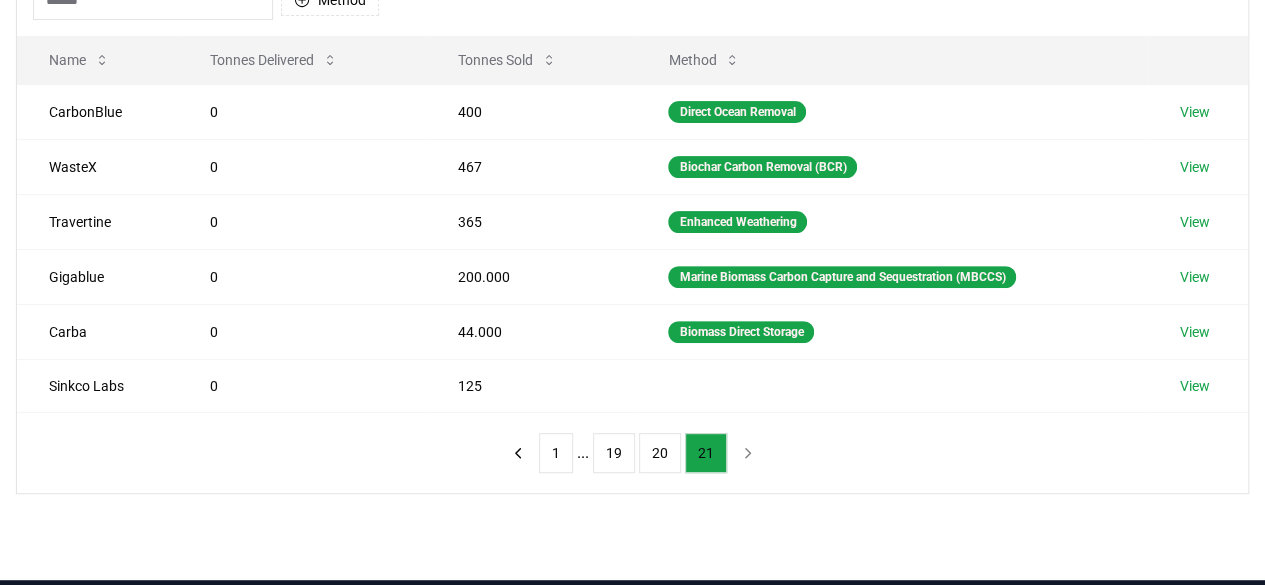 scroll, scrollTop: 235, scrollLeft: 0, axis: vertical 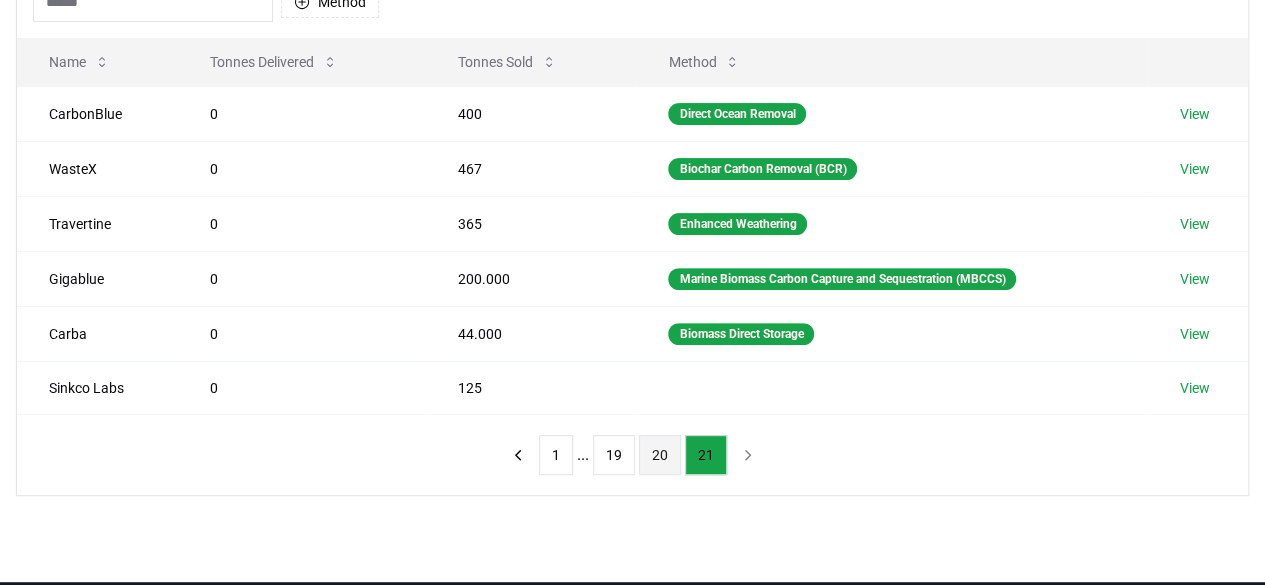 click on "20" at bounding box center [660, 455] 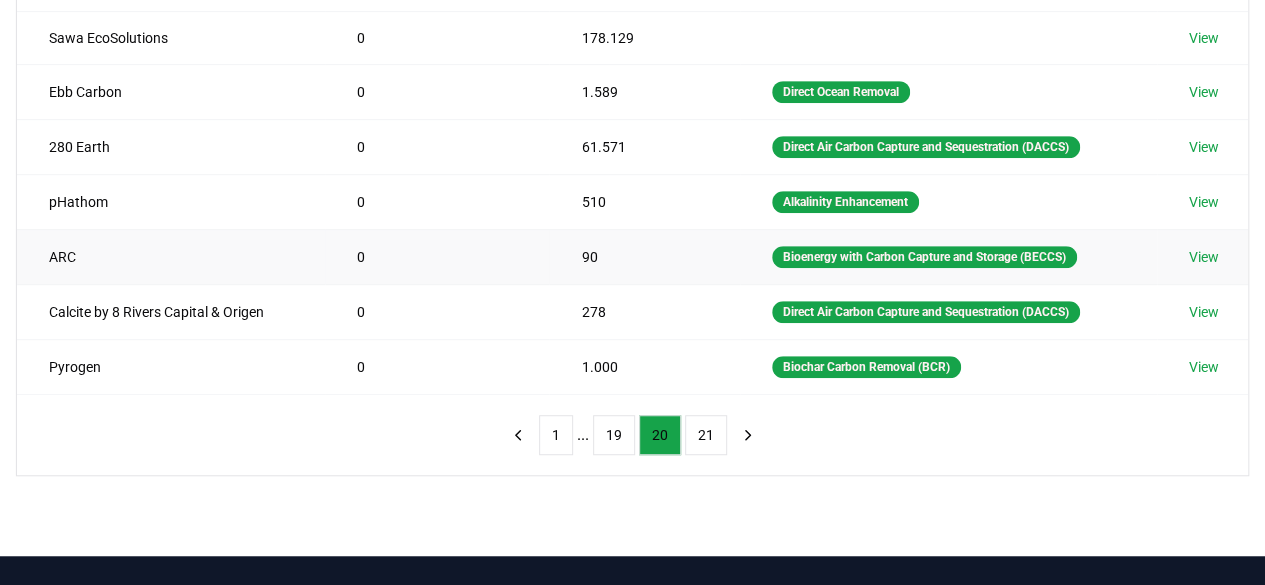 scroll, scrollTop: 489, scrollLeft: 0, axis: vertical 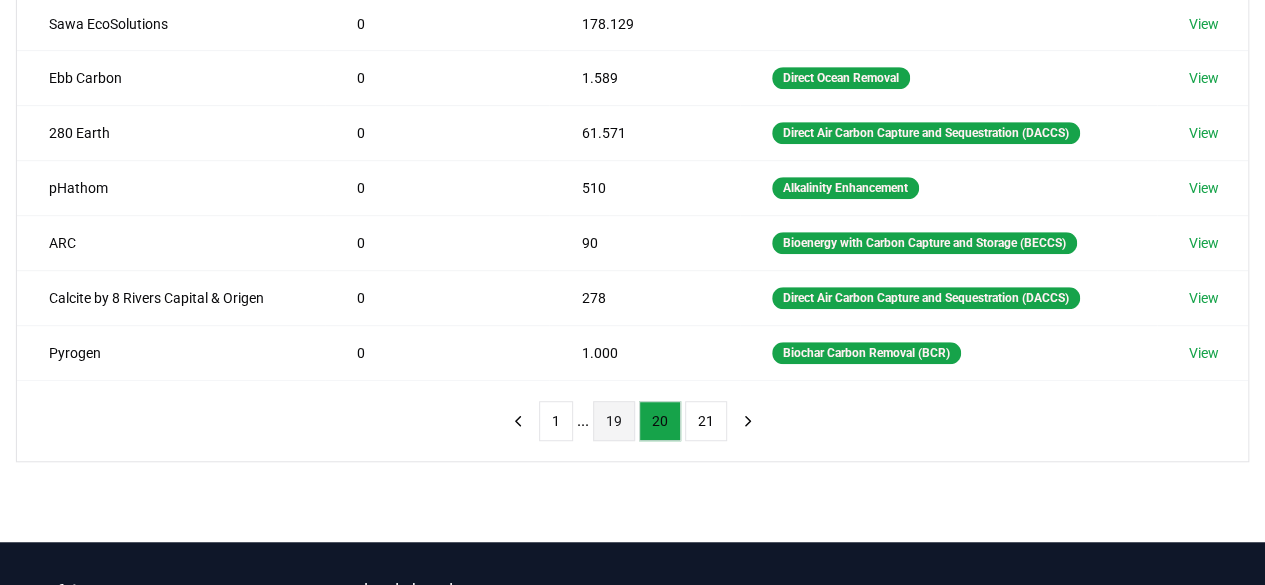 click on "19" at bounding box center [614, 421] 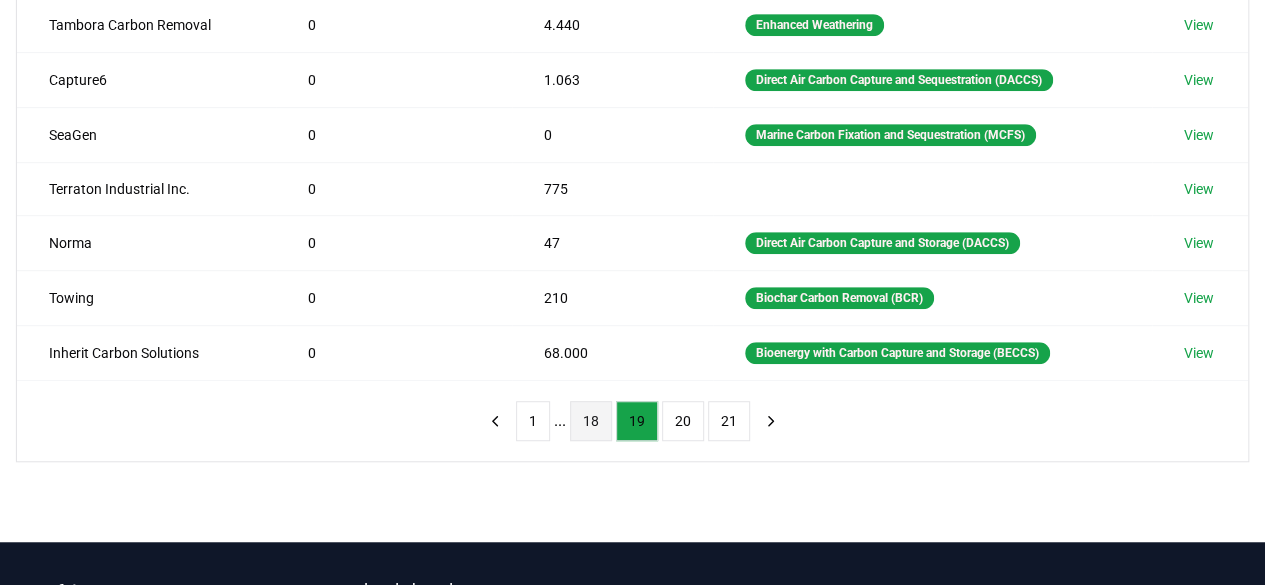click on "18" at bounding box center (591, 421) 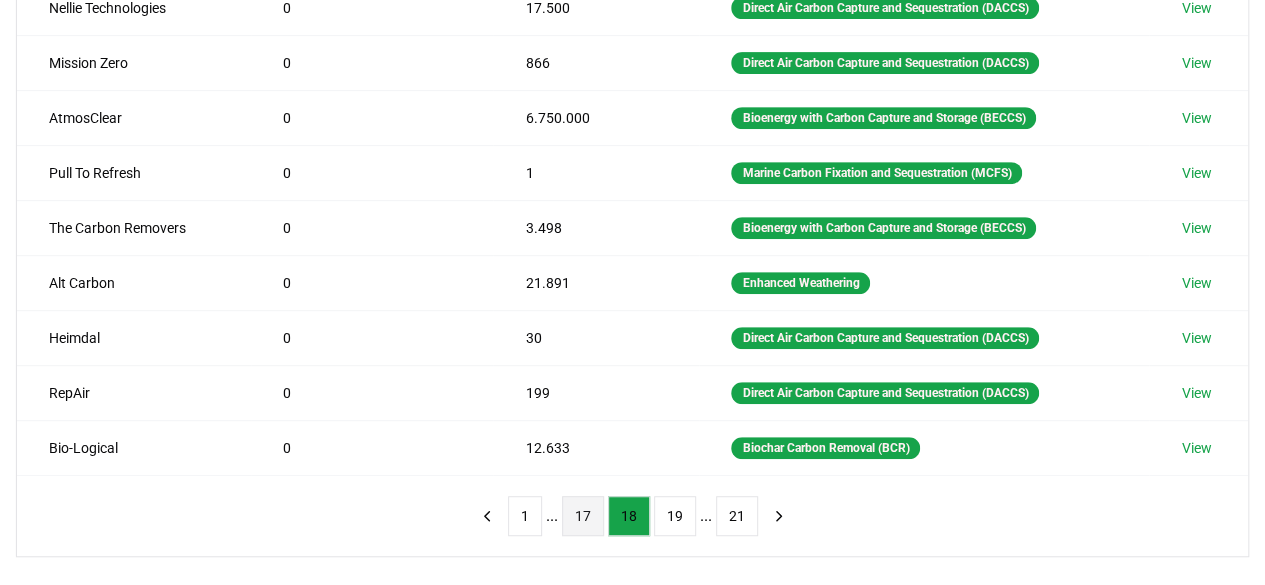 scroll, scrollTop: 401, scrollLeft: 0, axis: vertical 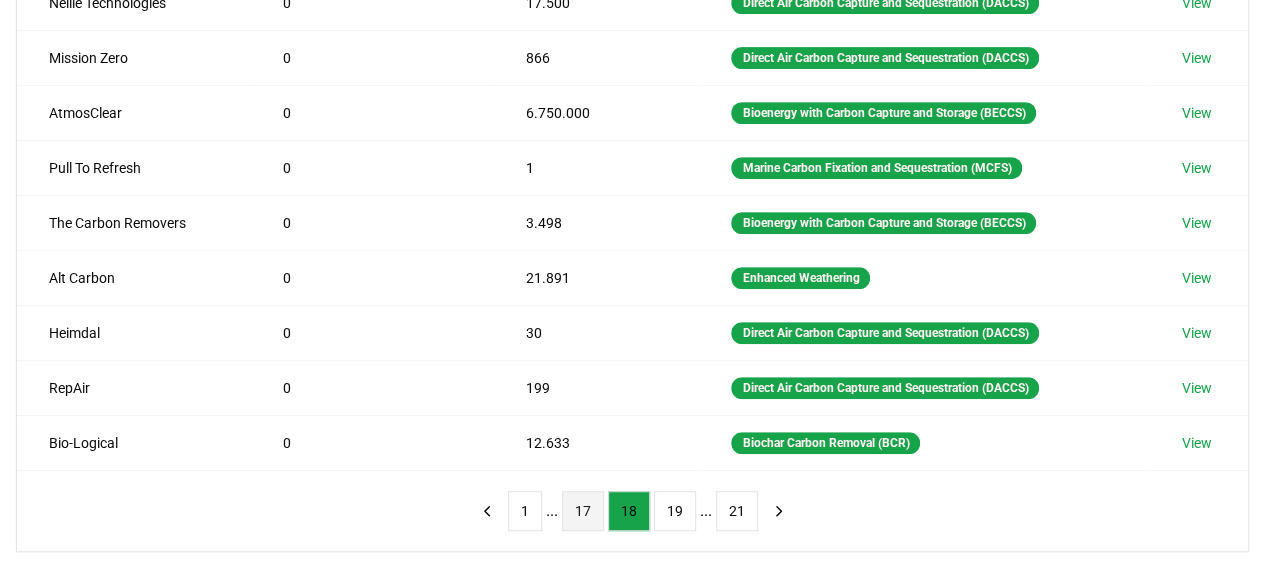 click on "17" at bounding box center (583, 511) 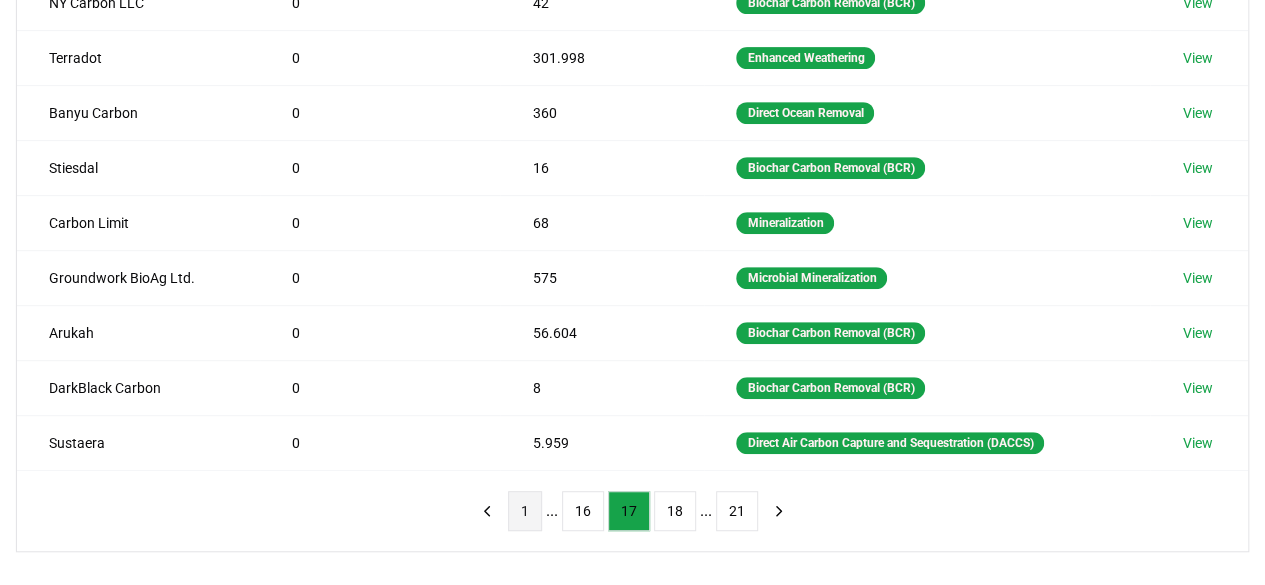 click on "1" at bounding box center (525, 511) 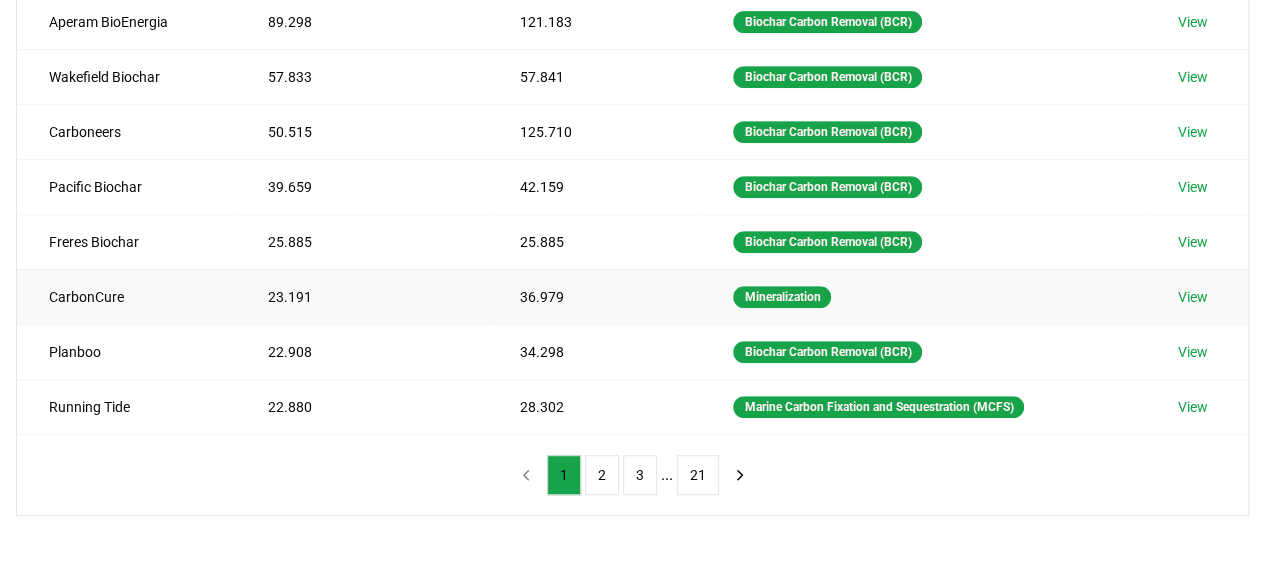 scroll, scrollTop: 448, scrollLeft: 0, axis: vertical 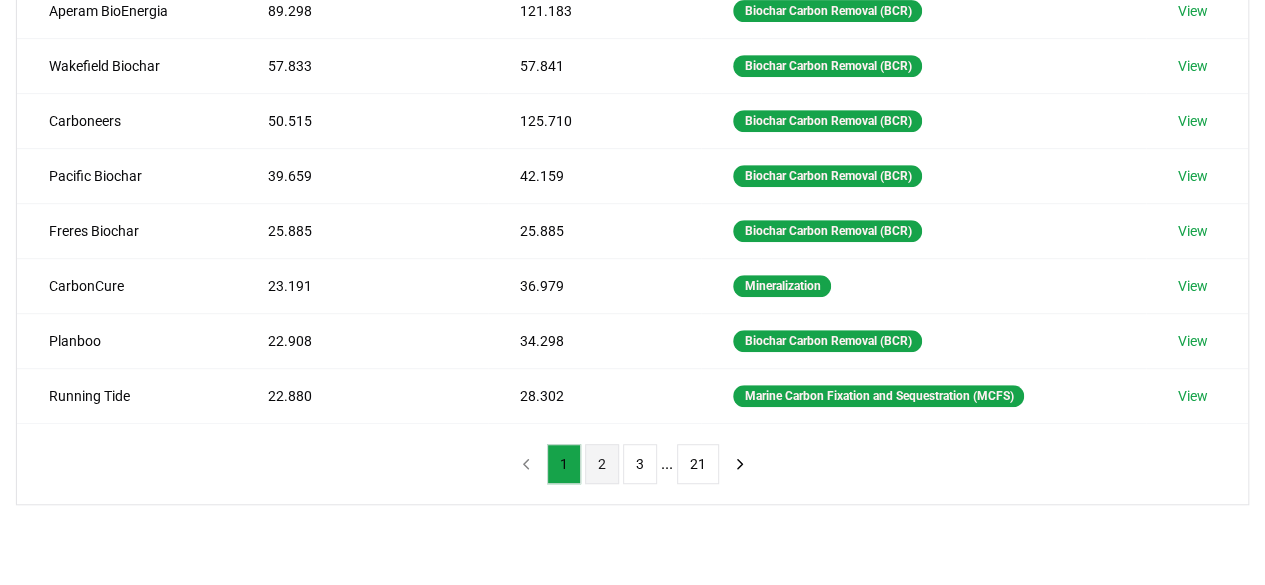 click on "2" at bounding box center [602, 464] 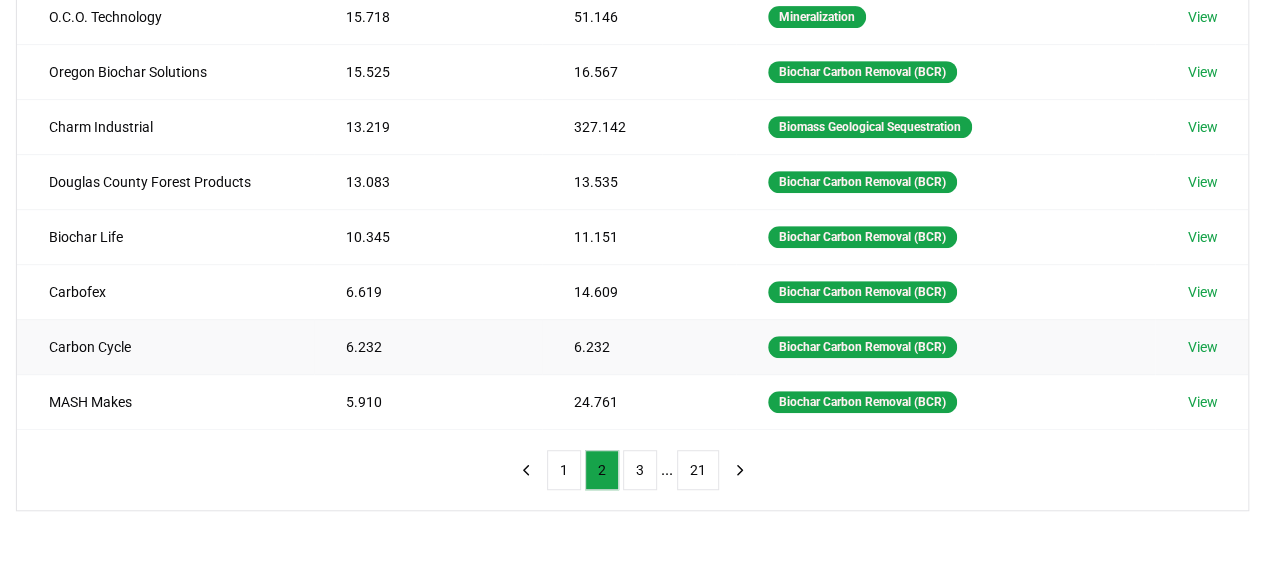 scroll, scrollTop: 443, scrollLeft: 0, axis: vertical 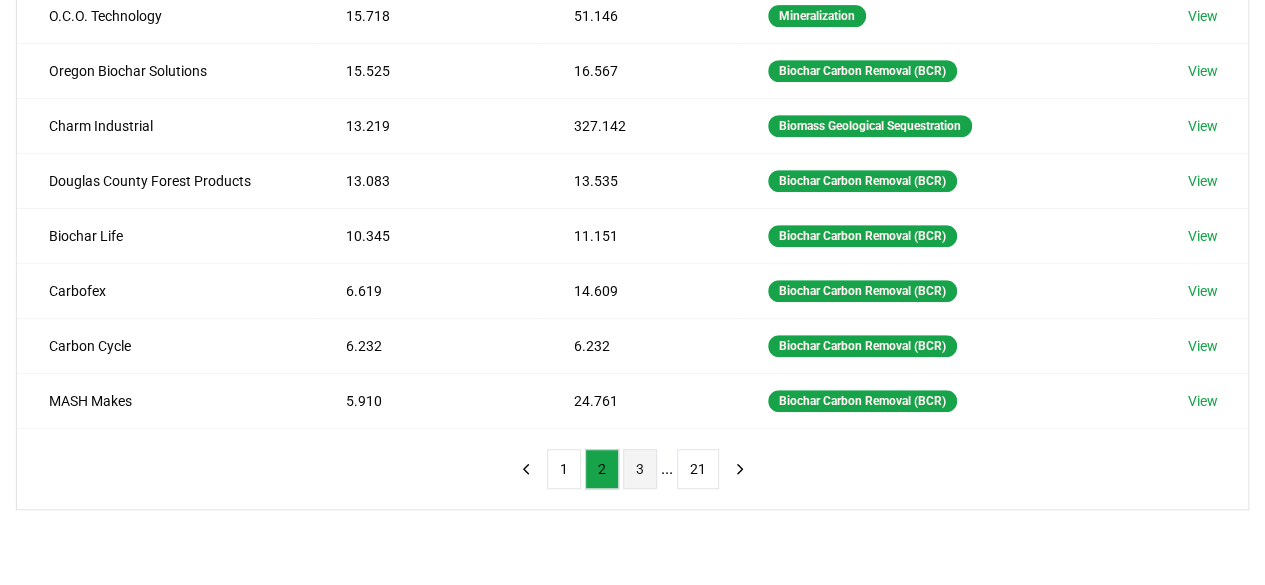click on "3" at bounding box center (640, 469) 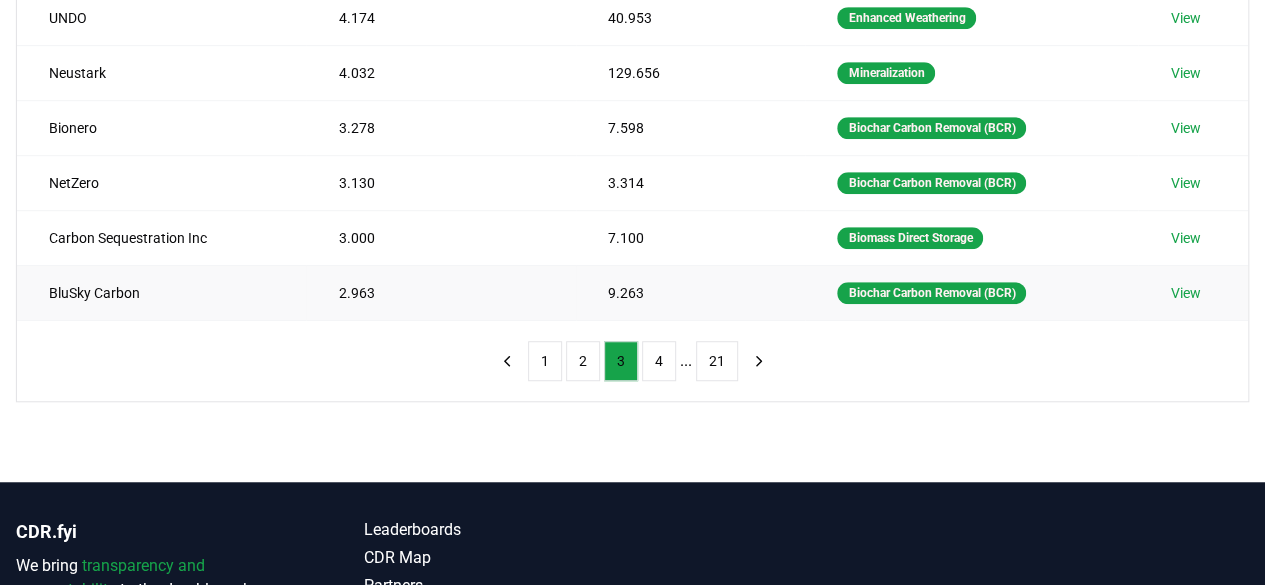 scroll, scrollTop: 552, scrollLeft: 0, axis: vertical 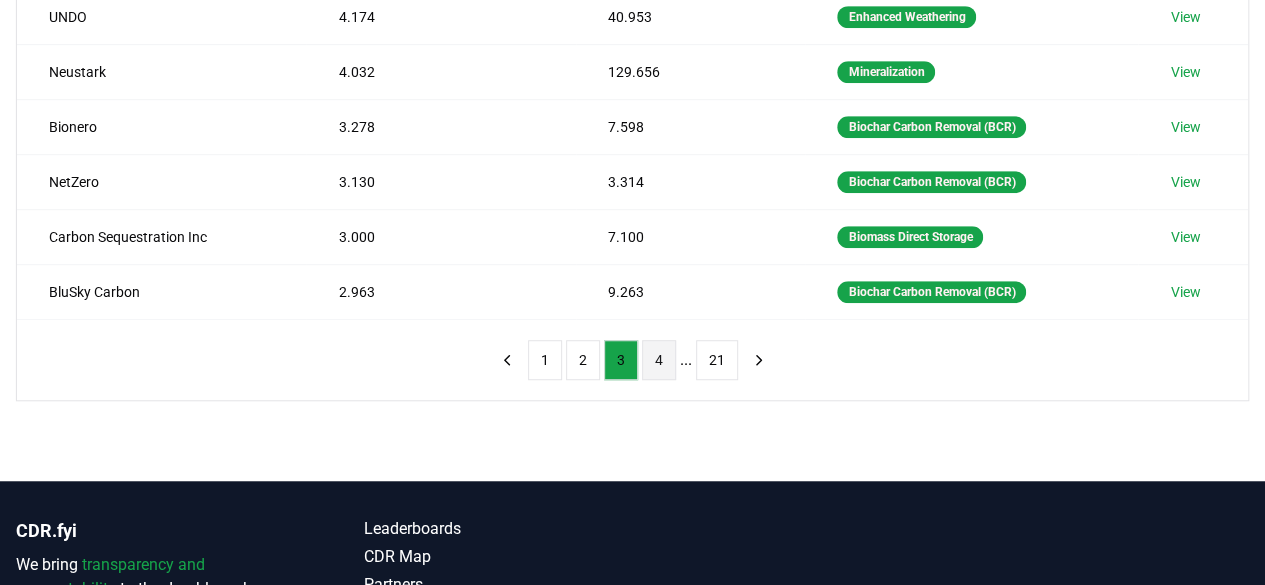 click on "4" at bounding box center (659, 360) 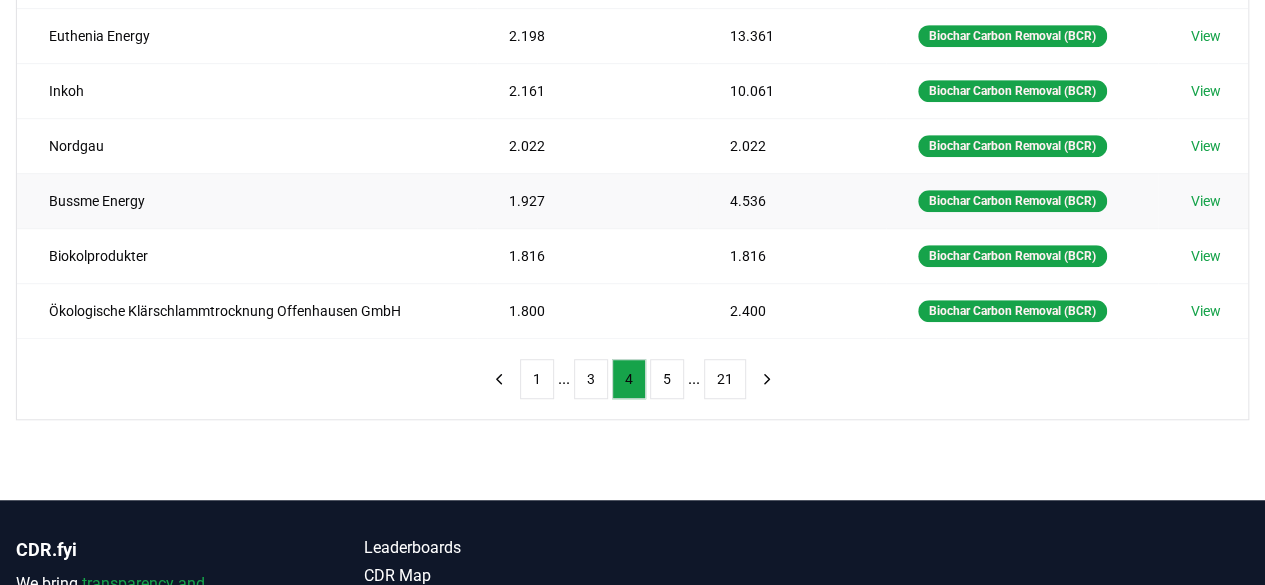 scroll, scrollTop: 538, scrollLeft: 0, axis: vertical 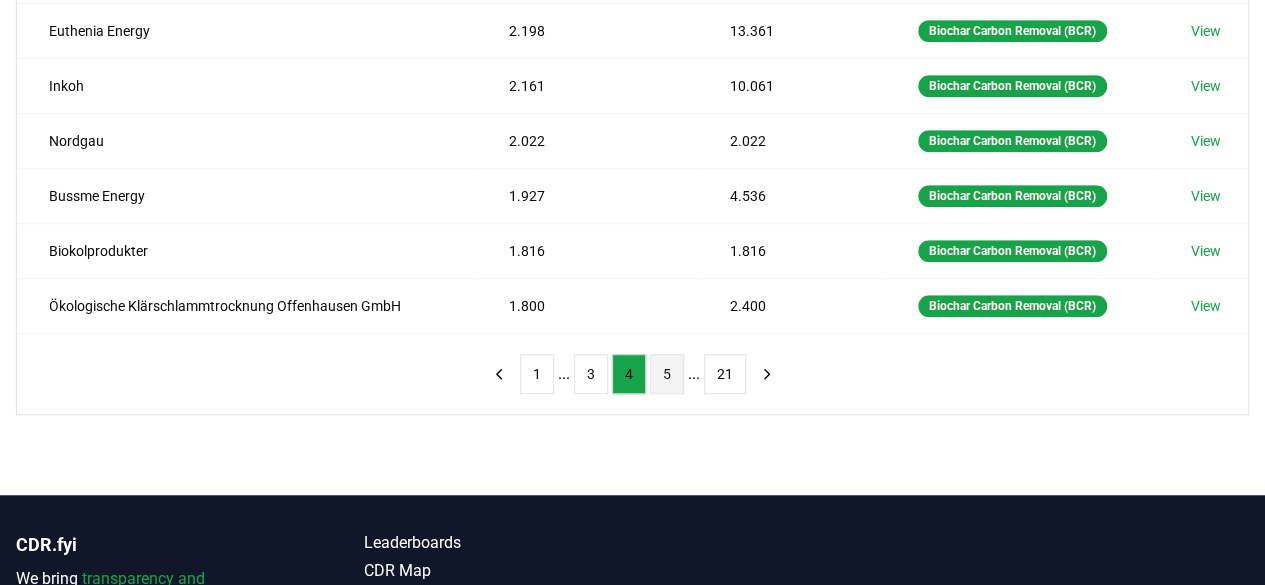 click on "5" at bounding box center [667, 374] 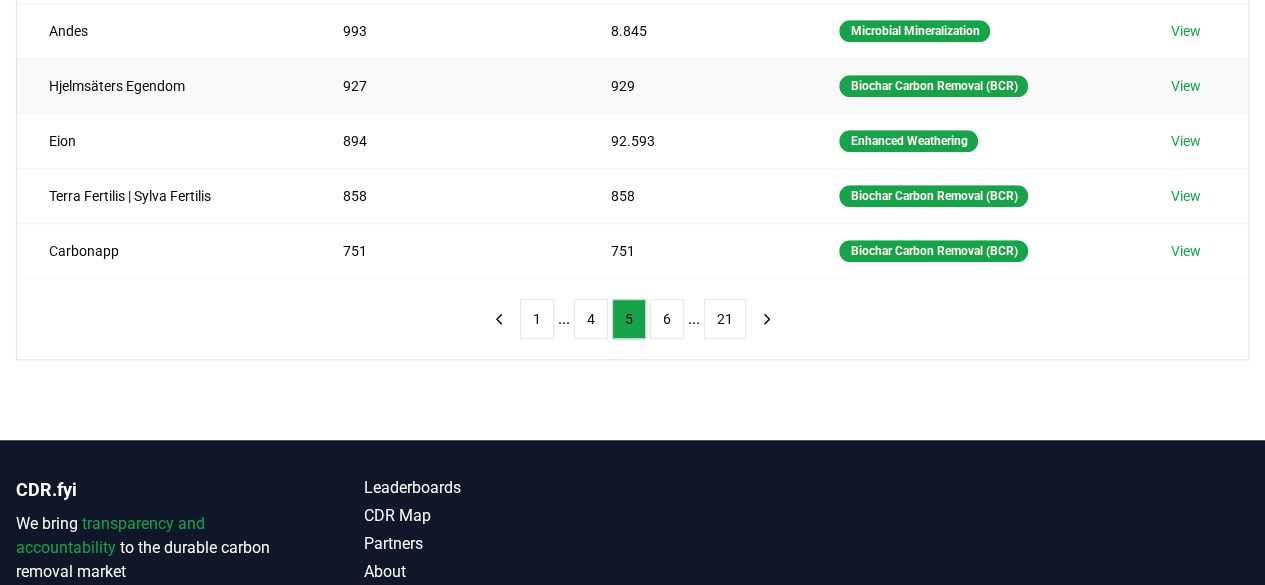scroll, scrollTop: 601, scrollLeft: 0, axis: vertical 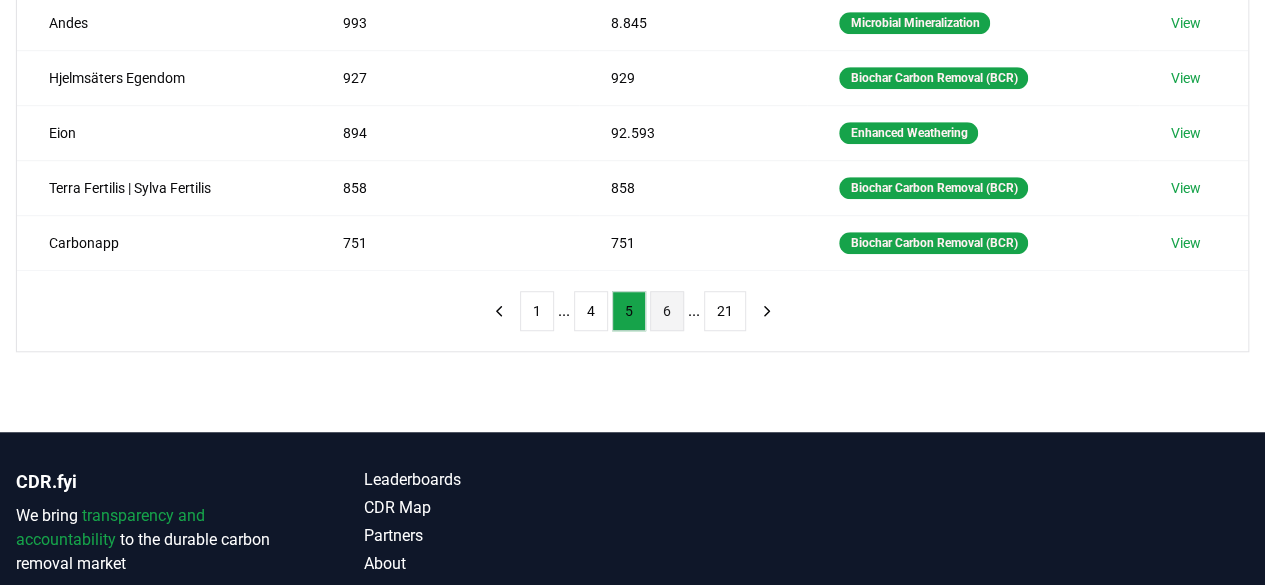 click on "6" at bounding box center [667, 311] 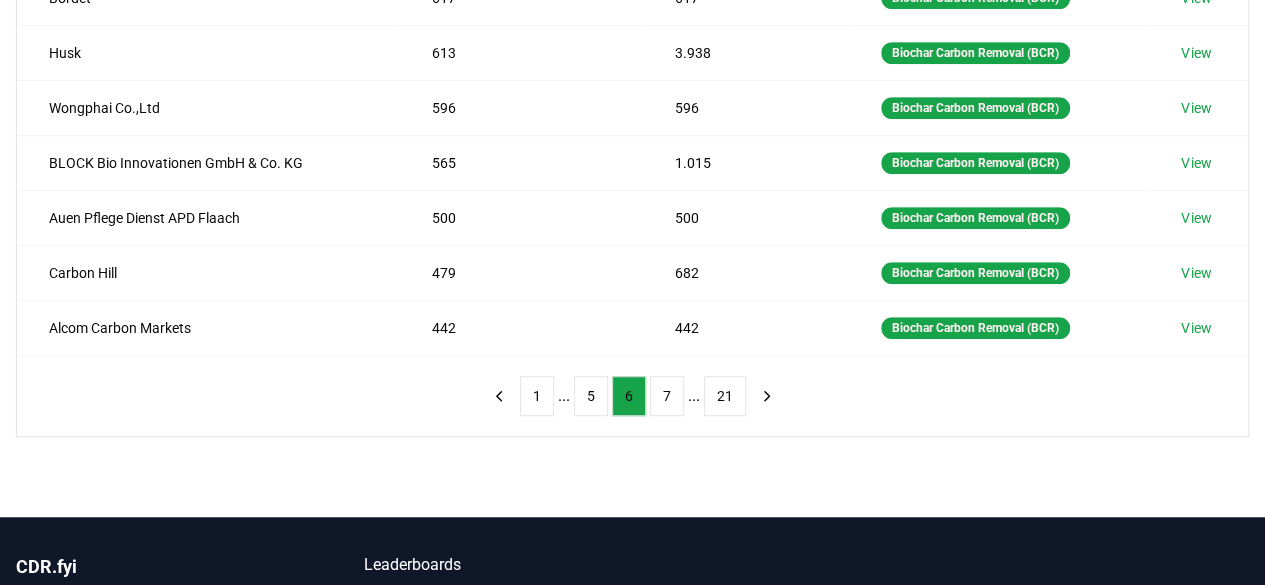scroll, scrollTop: 558, scrollLeft: 0, axis: vertical 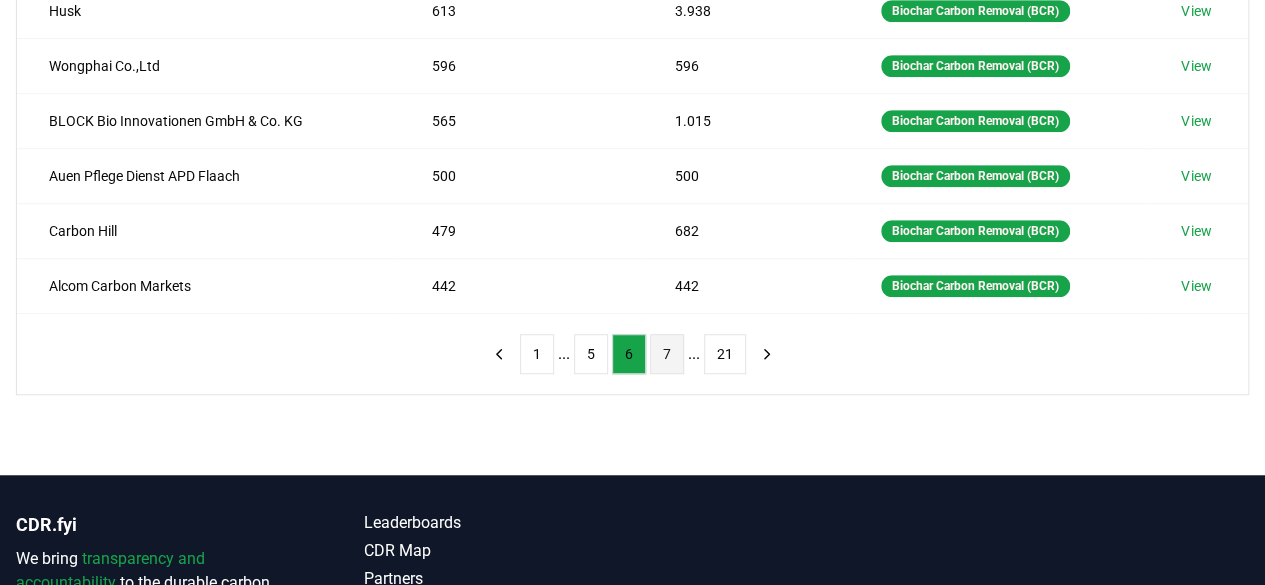 click on "7" at bounding box center (667, 354) 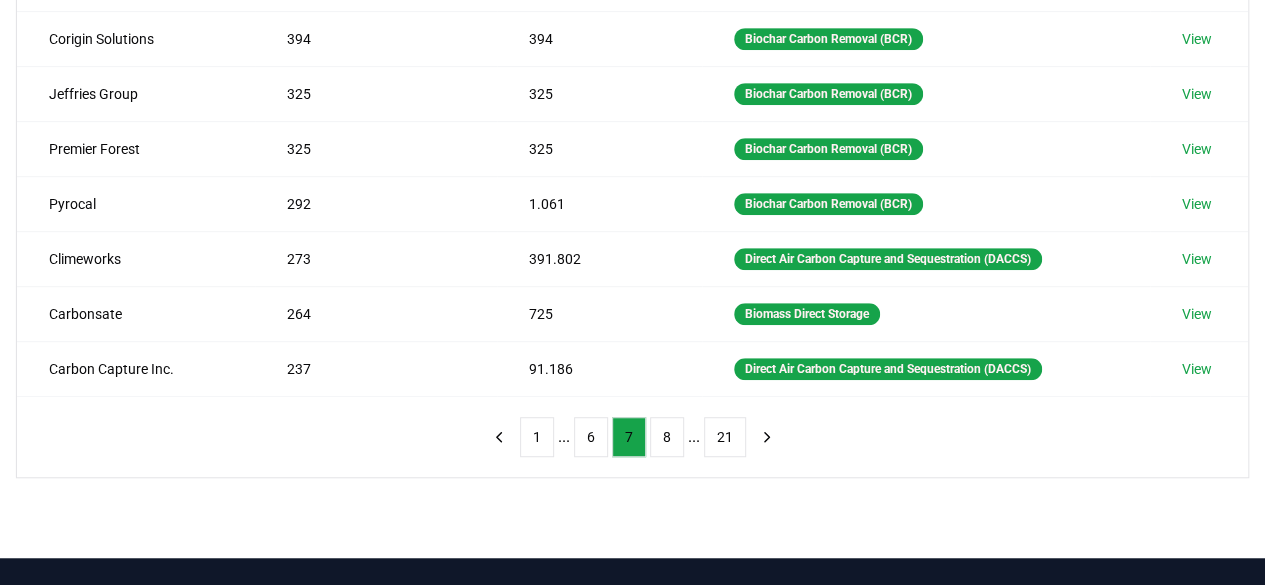 scroll, scrollTop: 485, scrollLeft: 0, axis: vertical 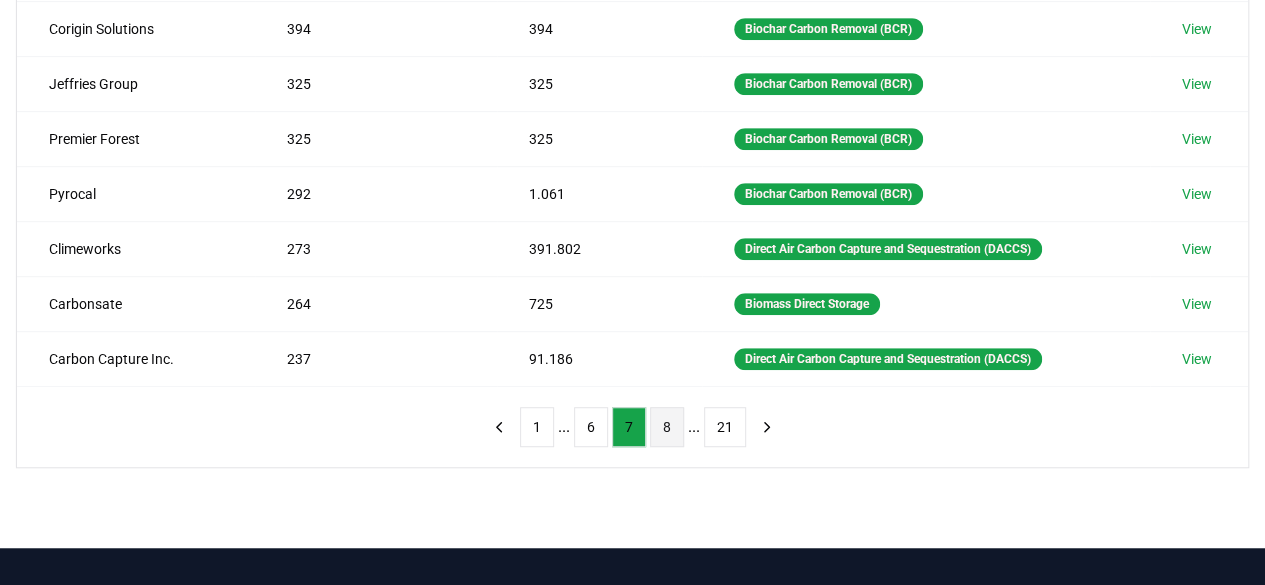 click on "8" at bounding box center (667, 427) 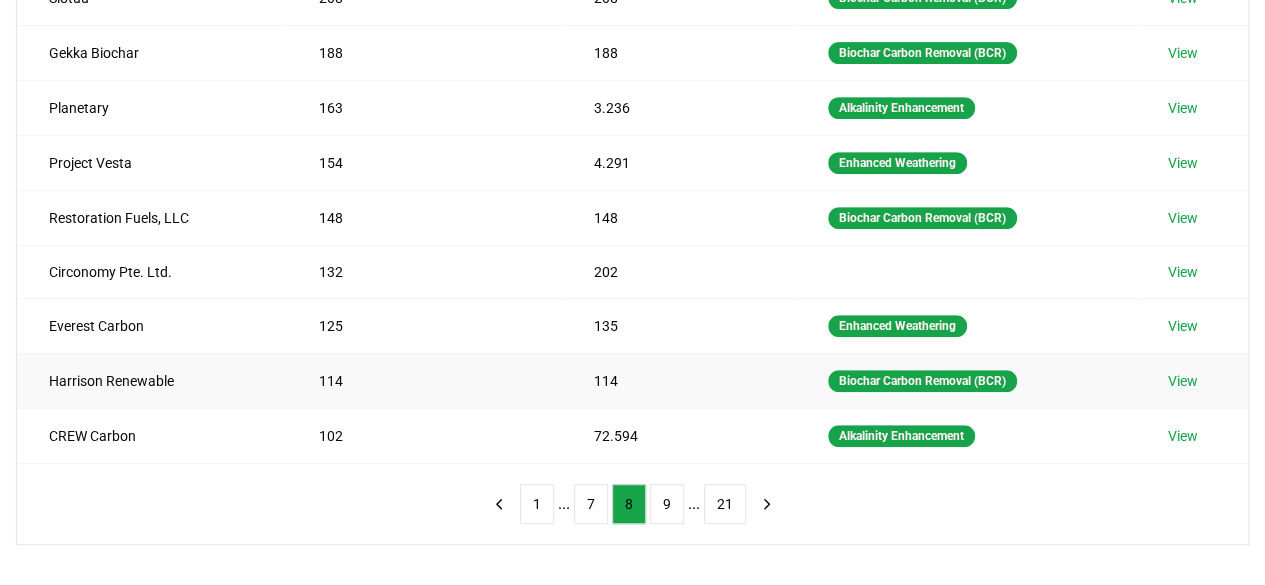 scroll, scrollTop: 408, scrollLeft: 0, axis: vertical 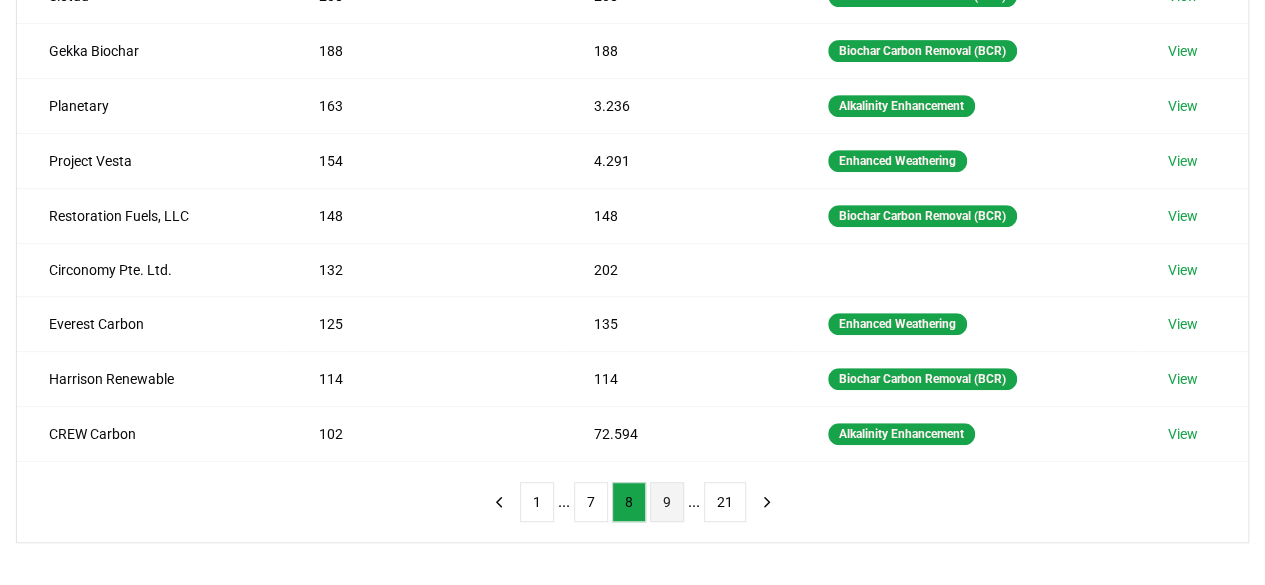 click on "9" at bounding box center (667, 502) 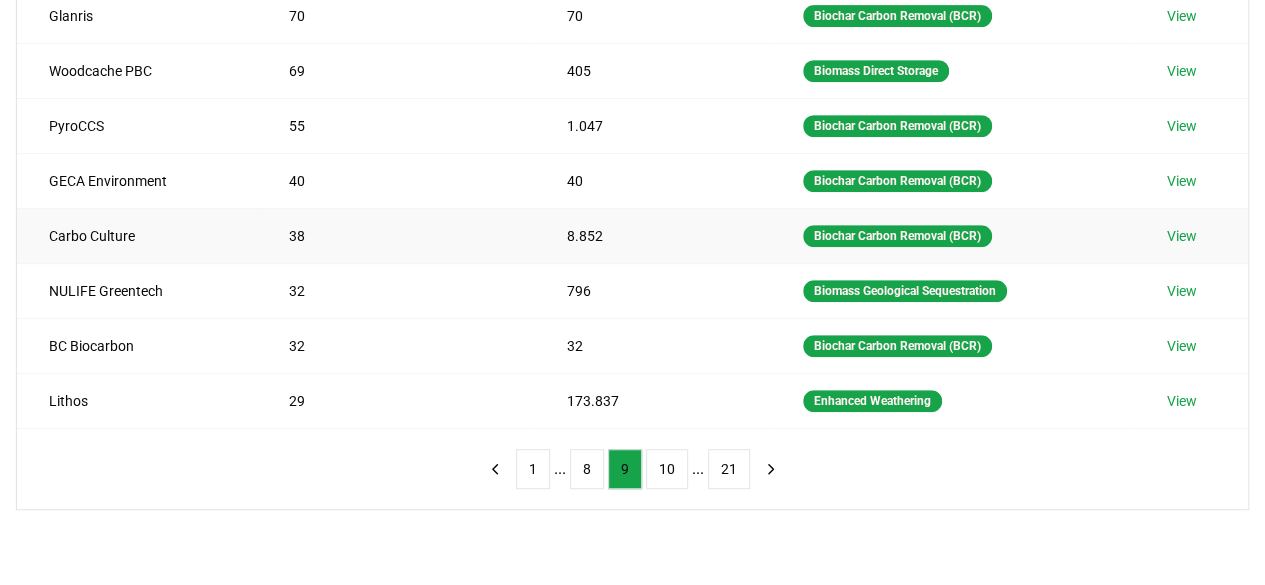 scroll, scrollTop: 445, scrollLeft: 0, axis: vertical 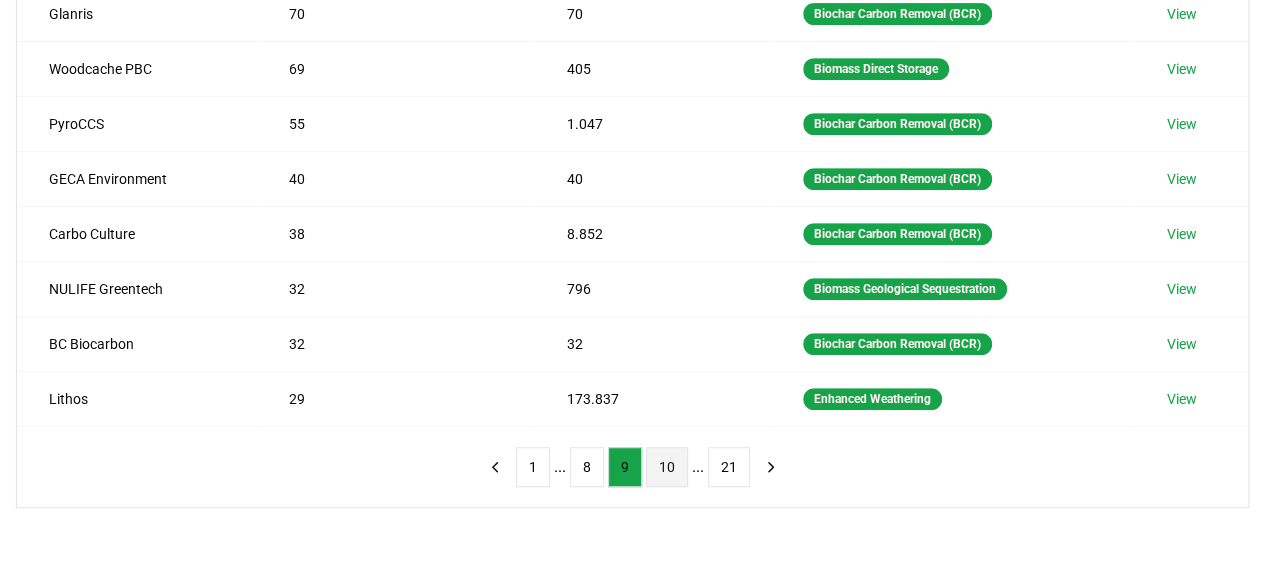 click on "10" at bounding box center [667, 467] 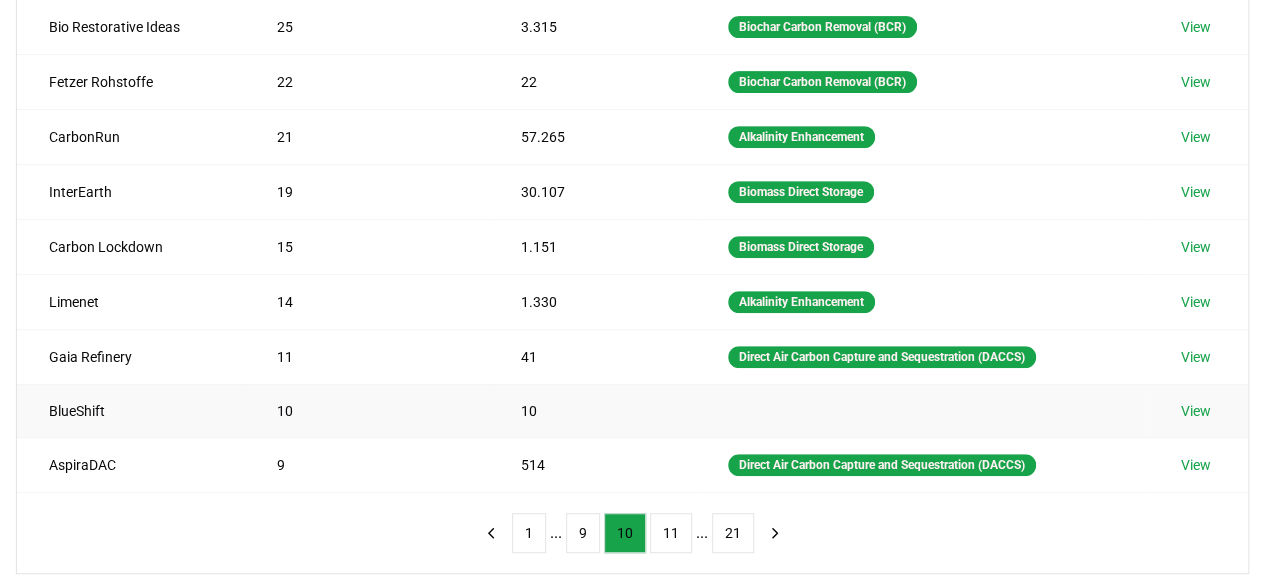 scroll, scrollTop: 436, scrollLeft: 0, axis: vertical 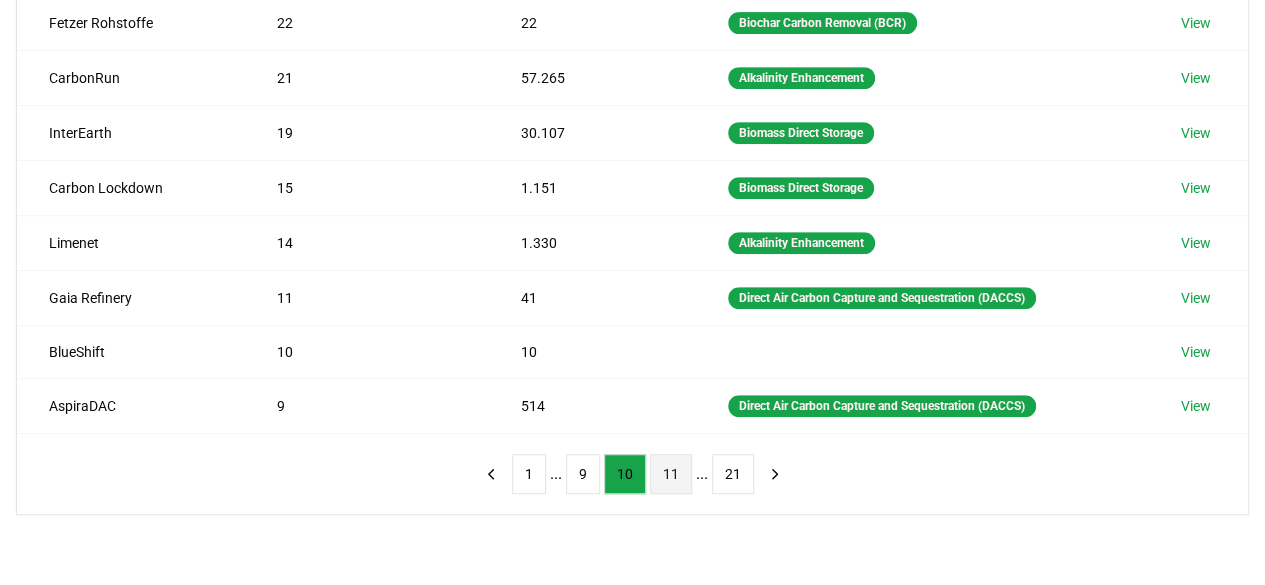 click on "11" at bounding box center [671, 474] 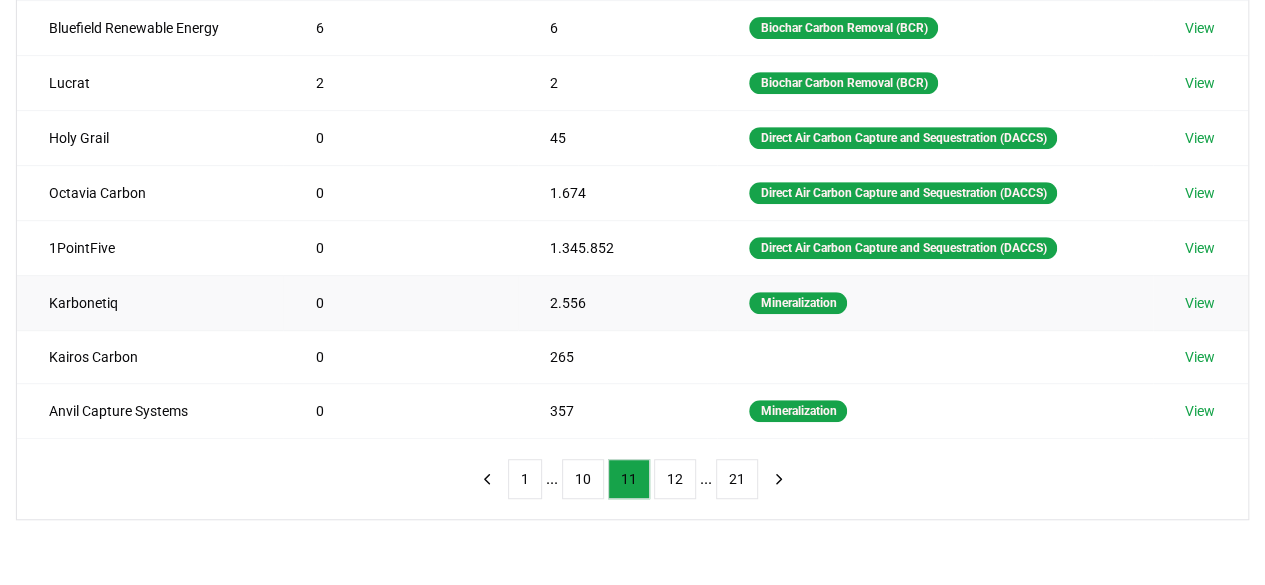scroll, scrollTop: 431, scrollLeft: 0, axis: vertical 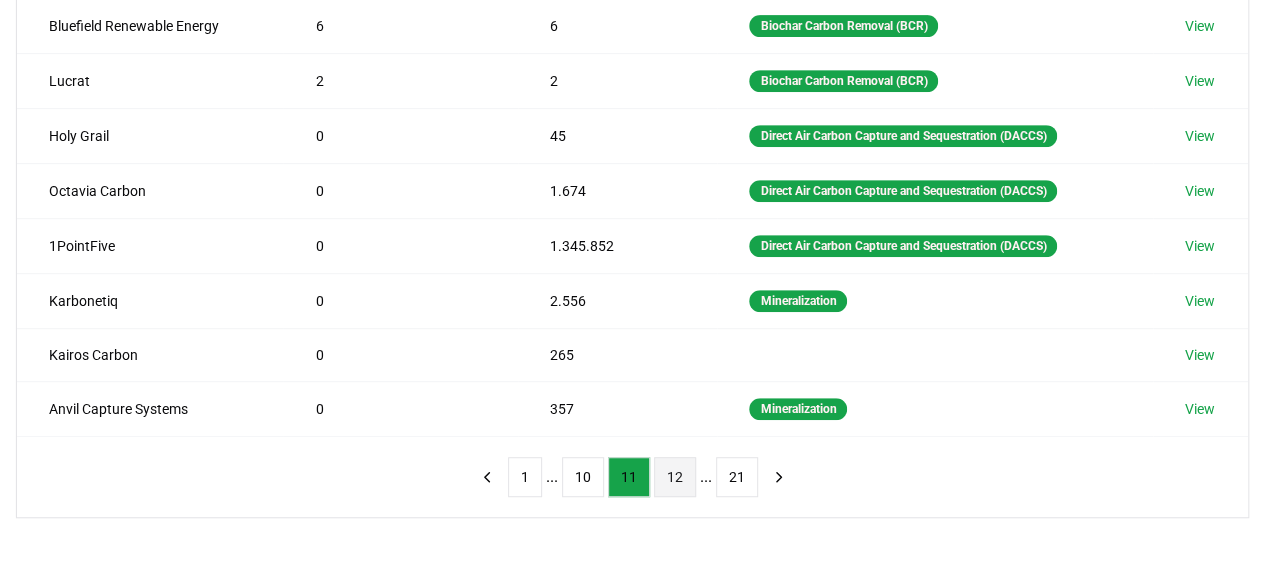 click on "12" at bounding box center (675, 477) 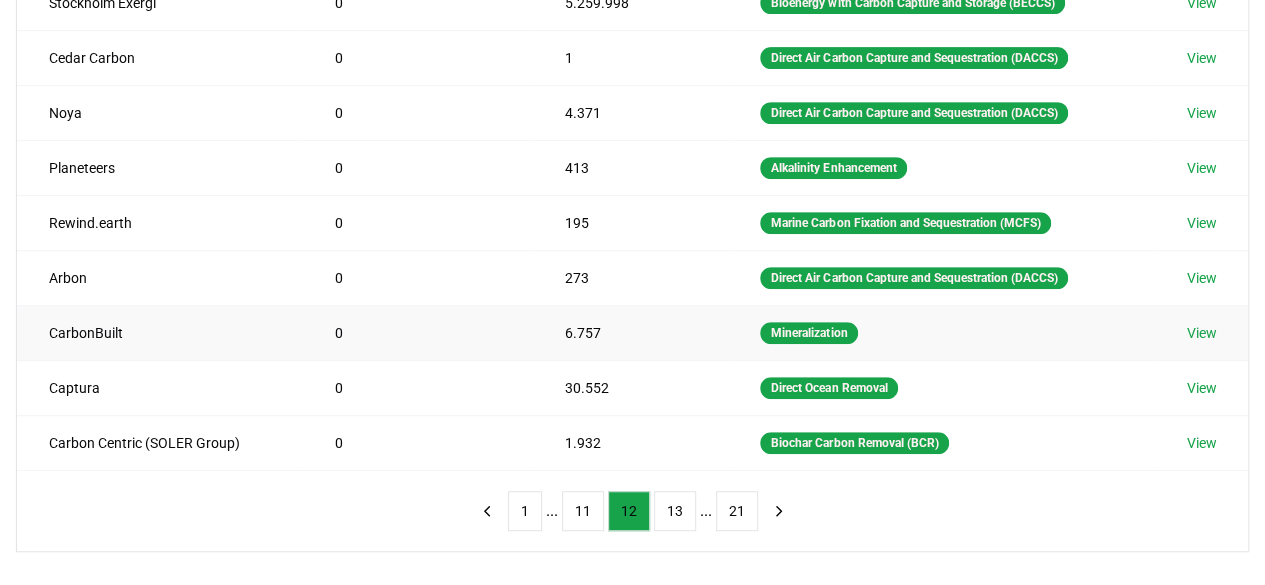 scroll, scrollTop: 416, scrollLeft: 0, axis: vertical 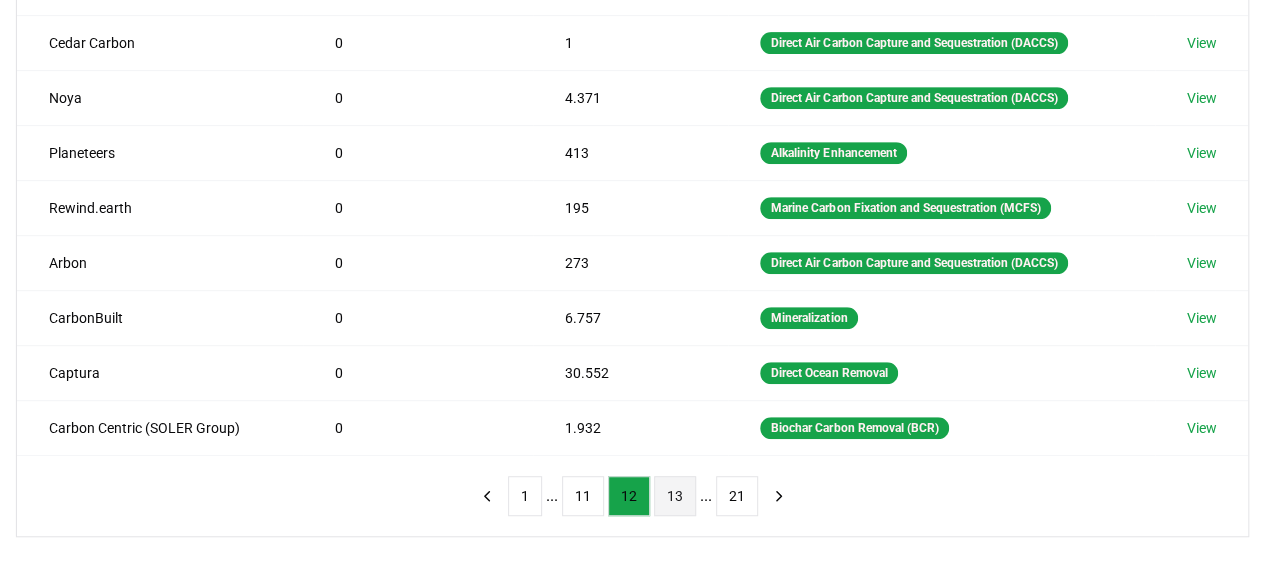 click on "13" at bounding box center (675, 496) 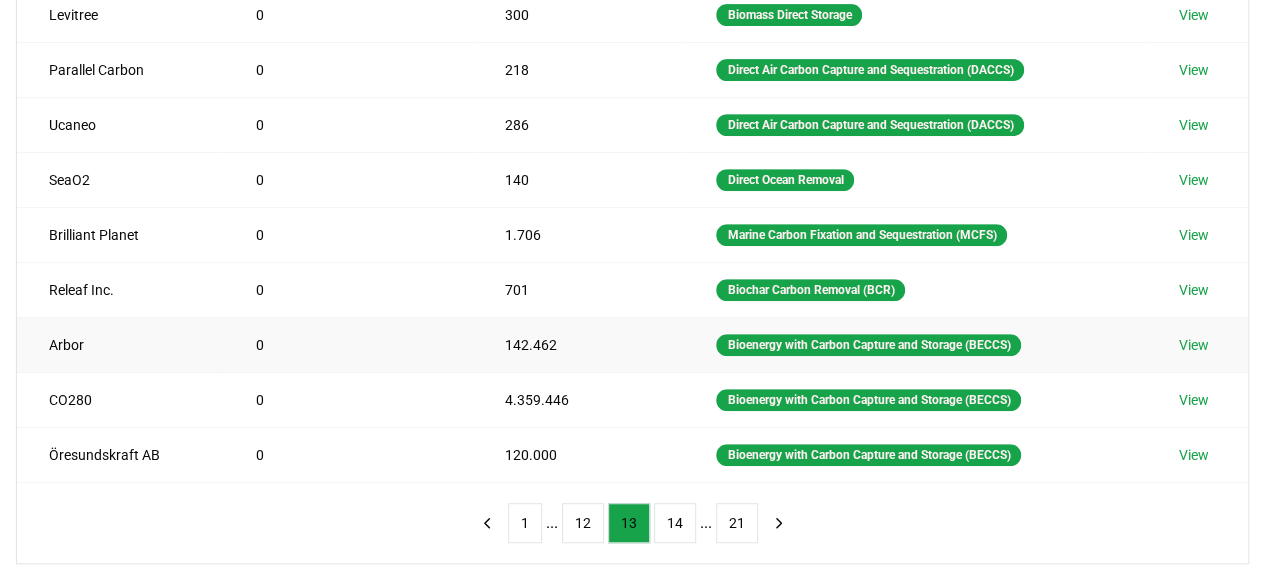 scroll, scrollTop: 439, scrollLeft: 0, axis: vertical 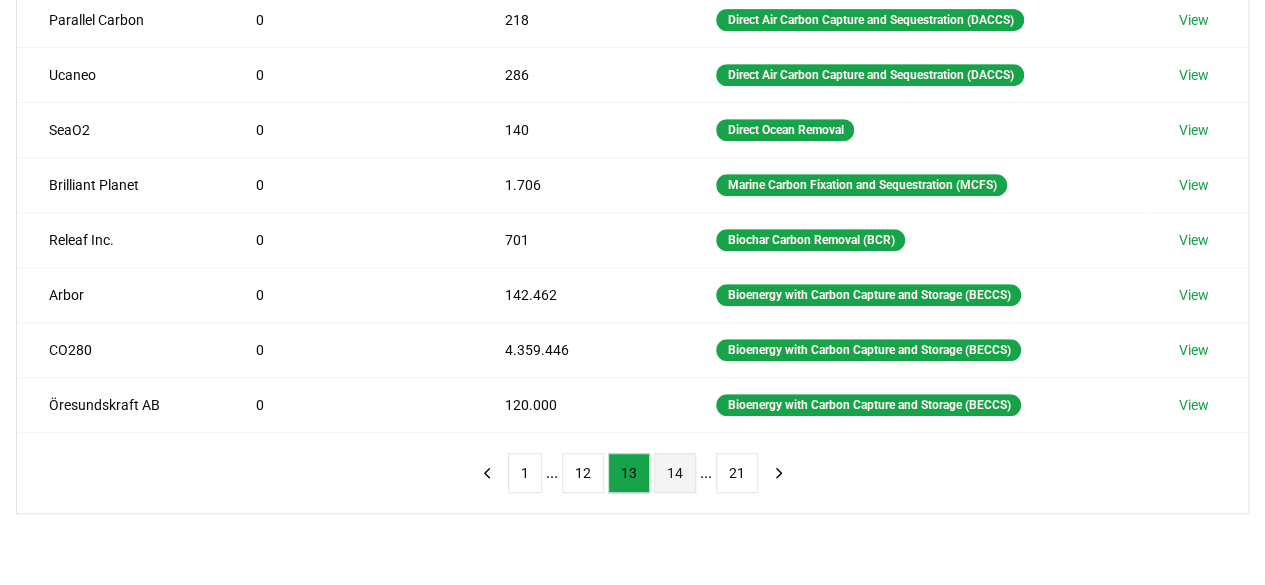 click on "14" at bounding box center [675, 473] 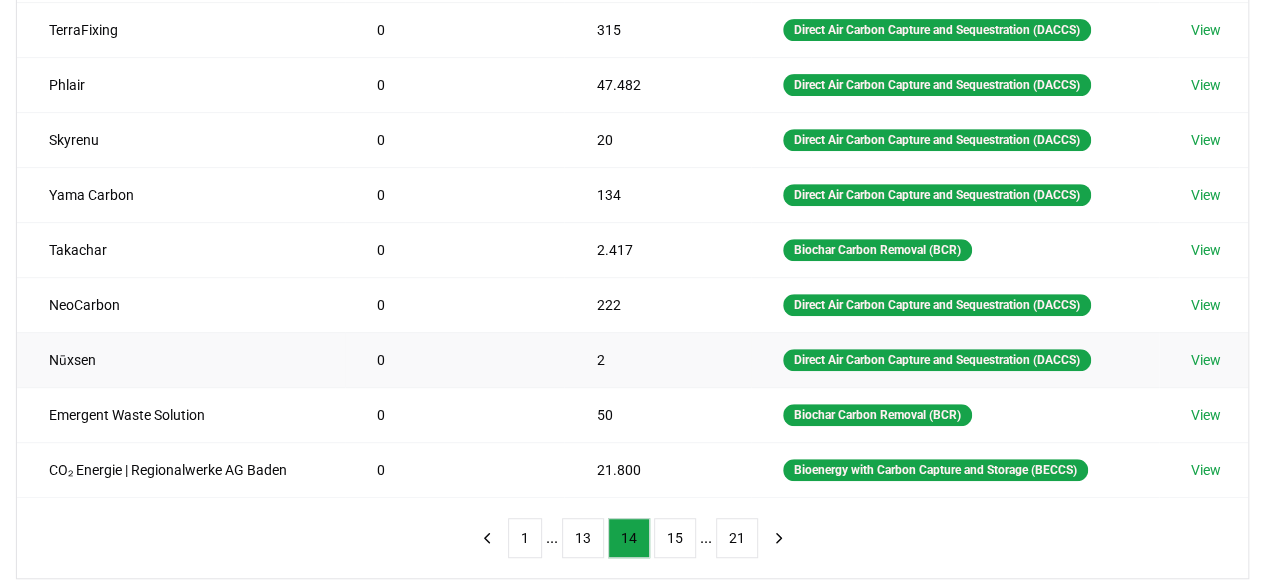 scroll, scrollTop: 382, scrollLeft: 0, axis: vertical 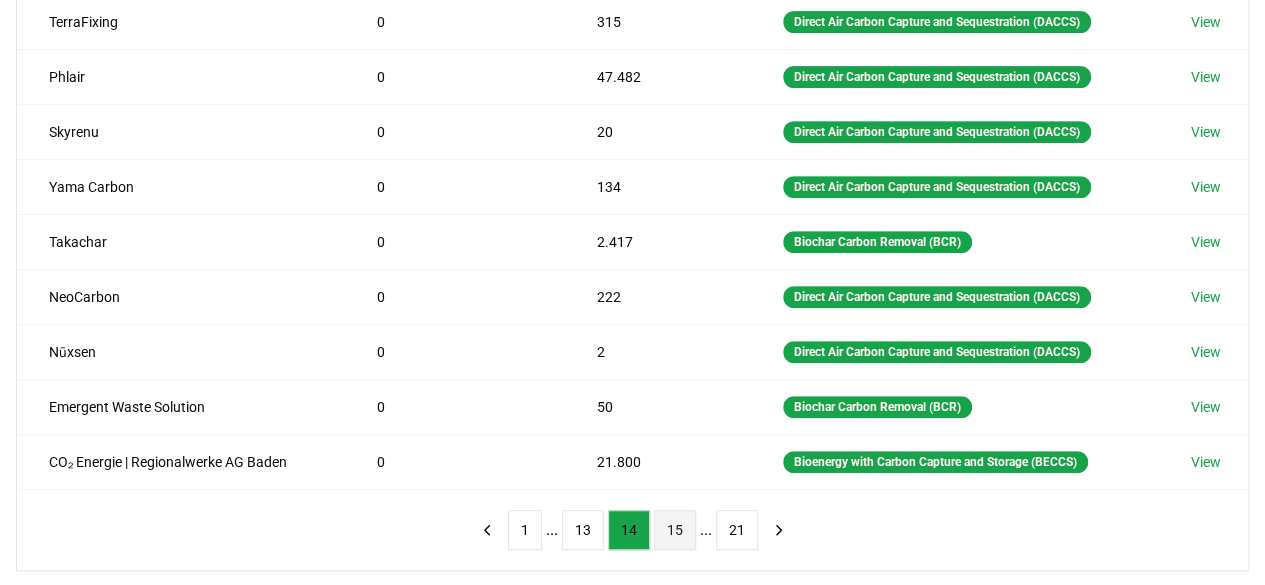 click on "15" at bounding box center (675, 530) 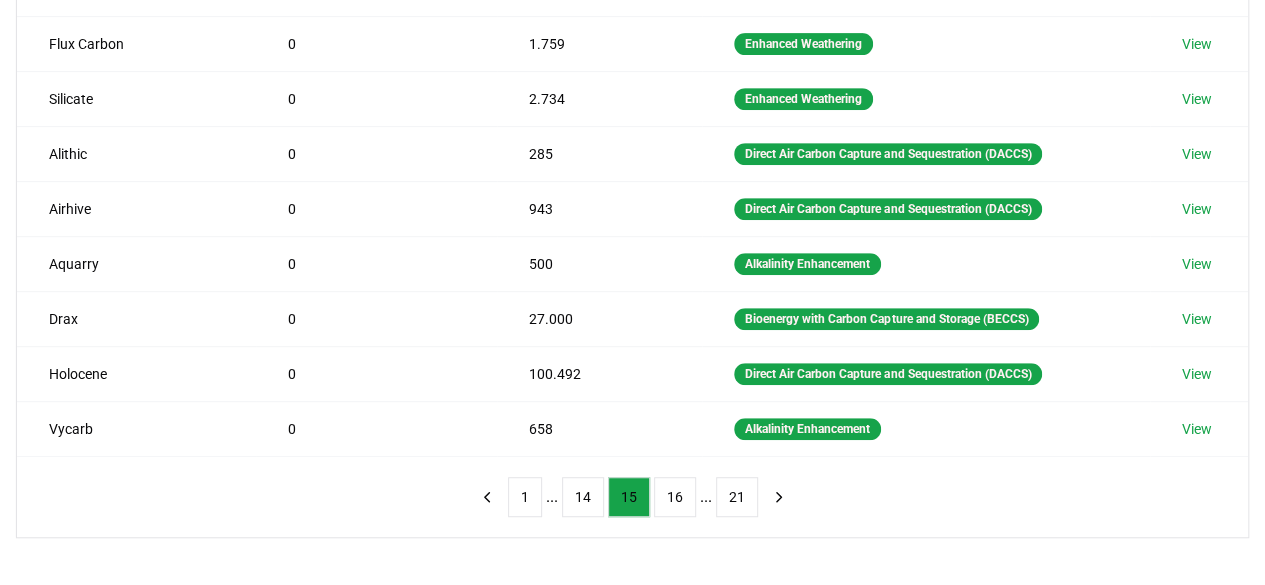 scroll, scrollTop: 422, scrollLeft: 0, axis: vertical 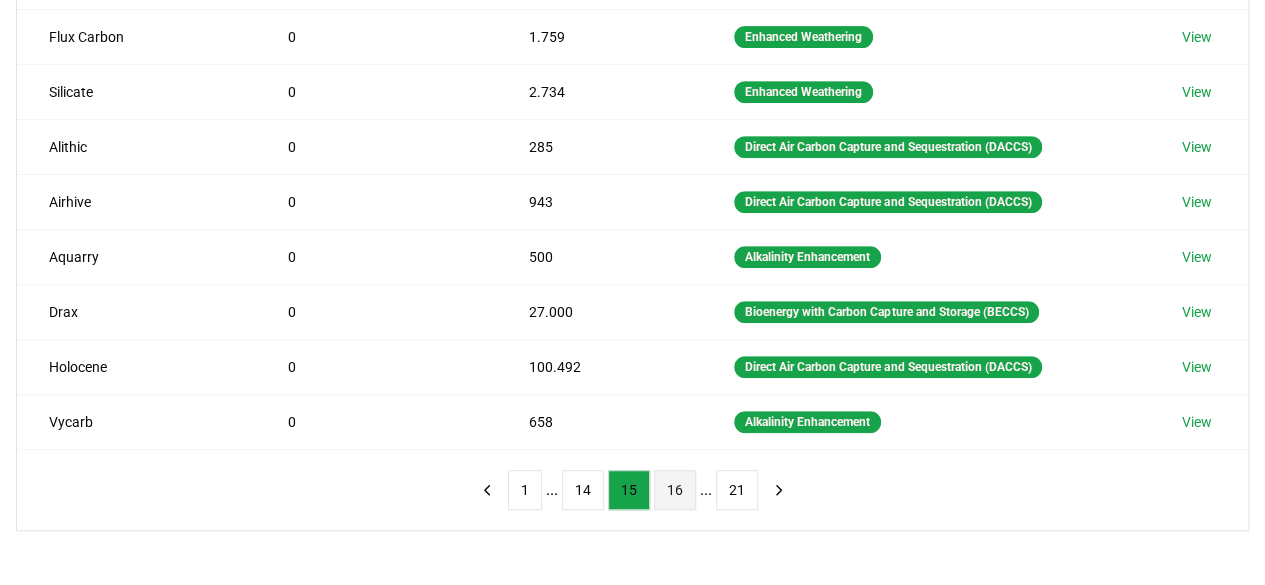 click on "16" at bounding box center (675, 490) 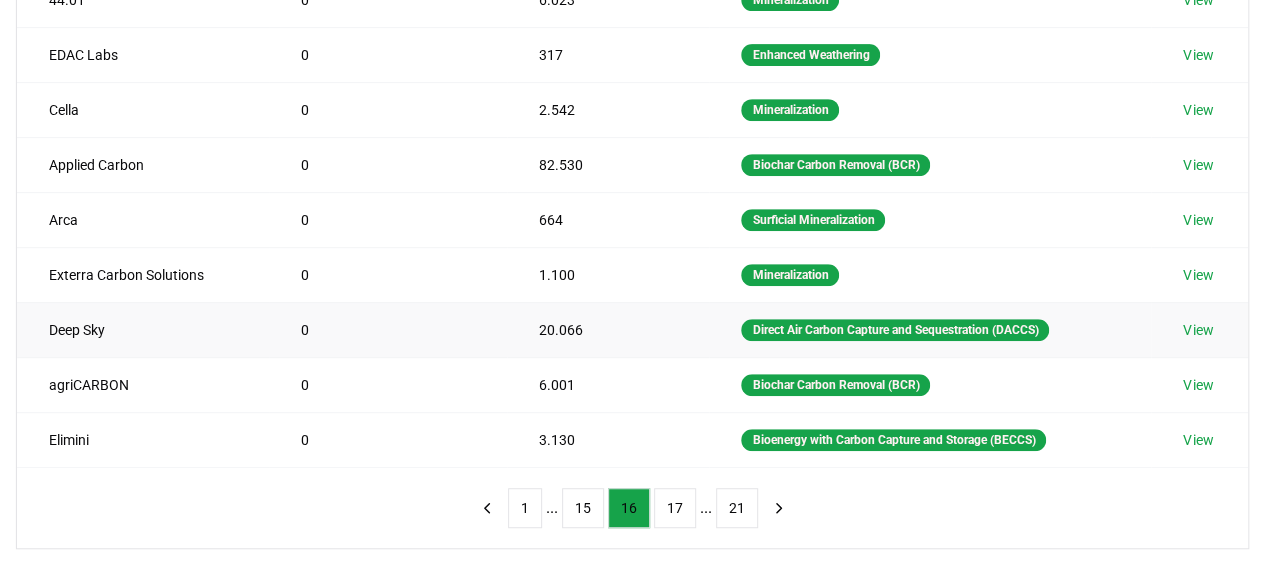 scroll, scrollTop: 409, scrollLeft: 0, axis: vertical 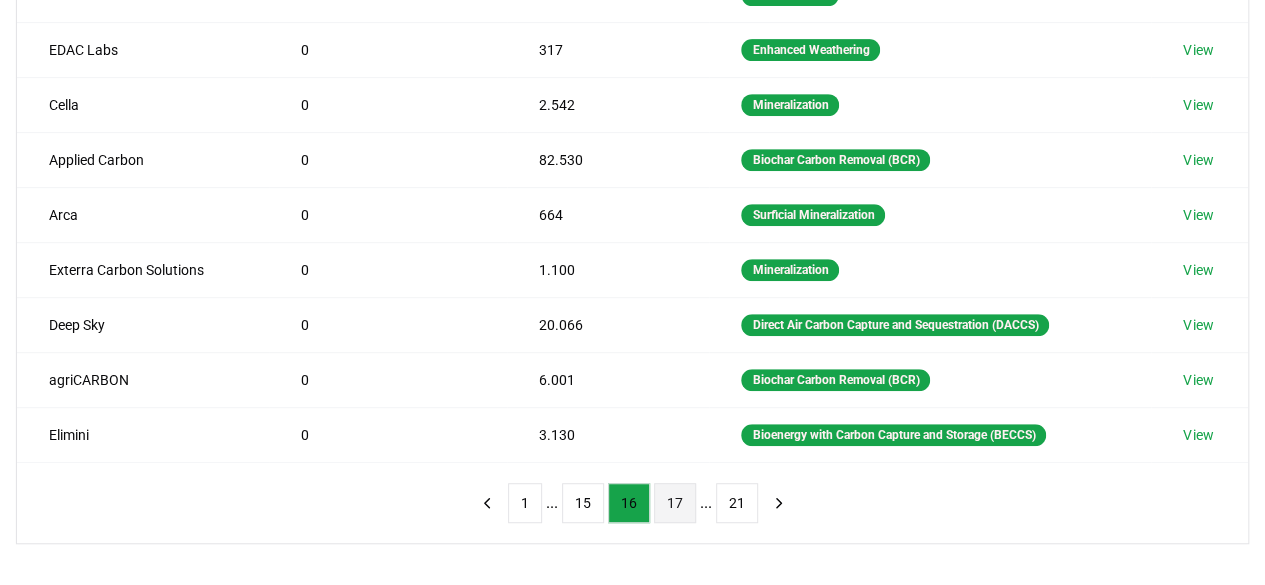 click on "17" at bounding box center [675, 503] 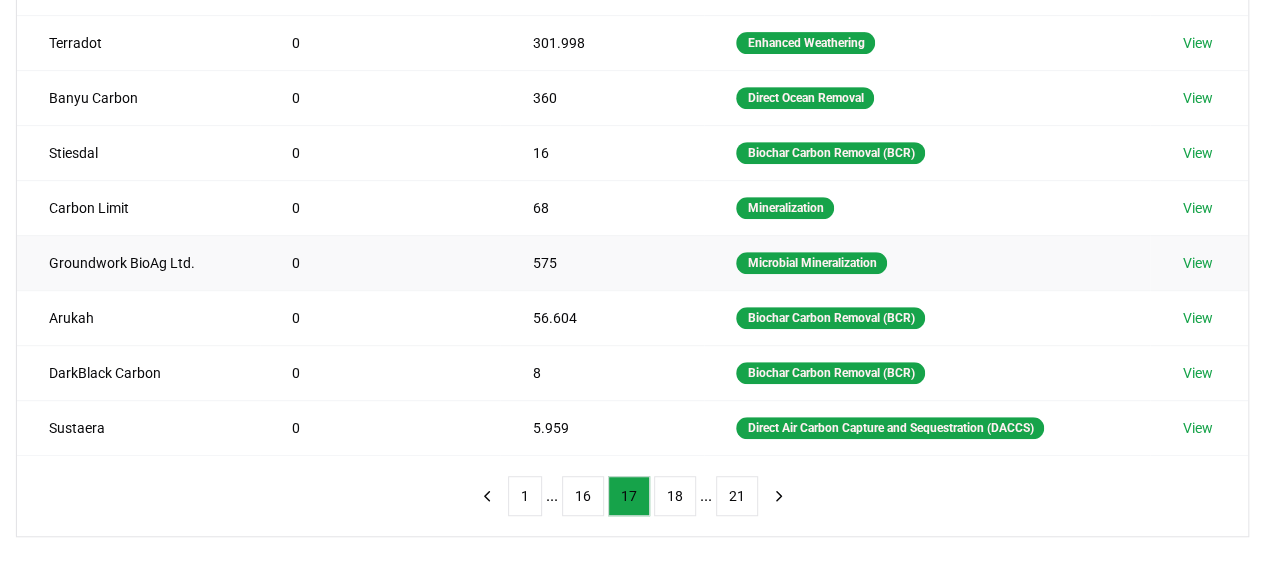scroll, scrollTop: 435, scrollLeft: 0, axis: vertical 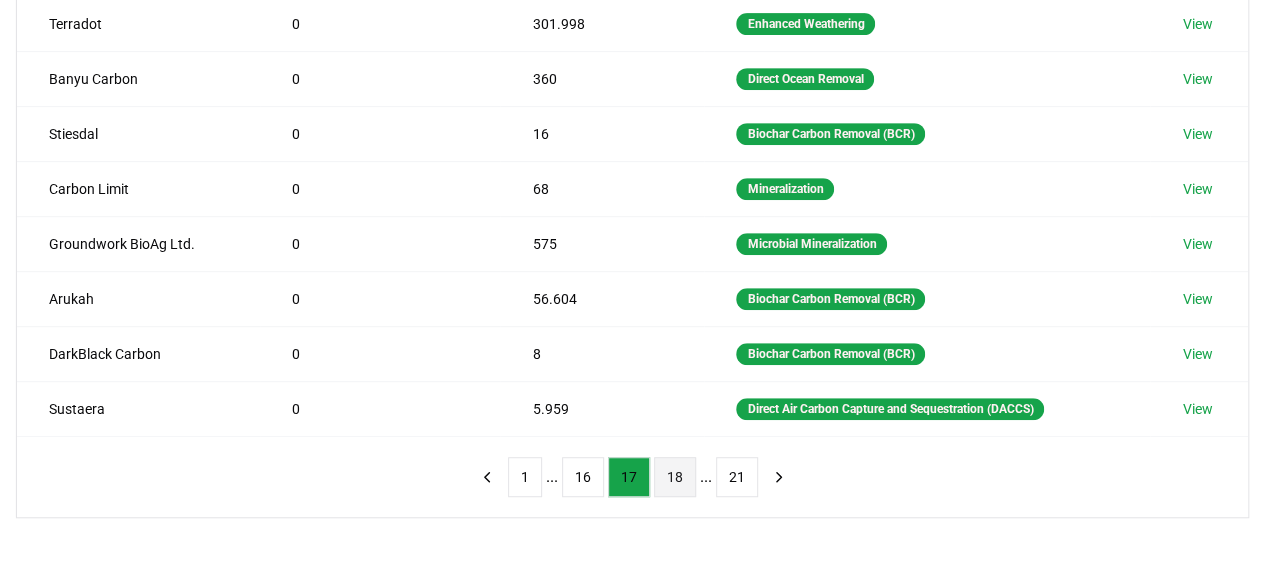 click on "18" at bounding box center [675, 477] 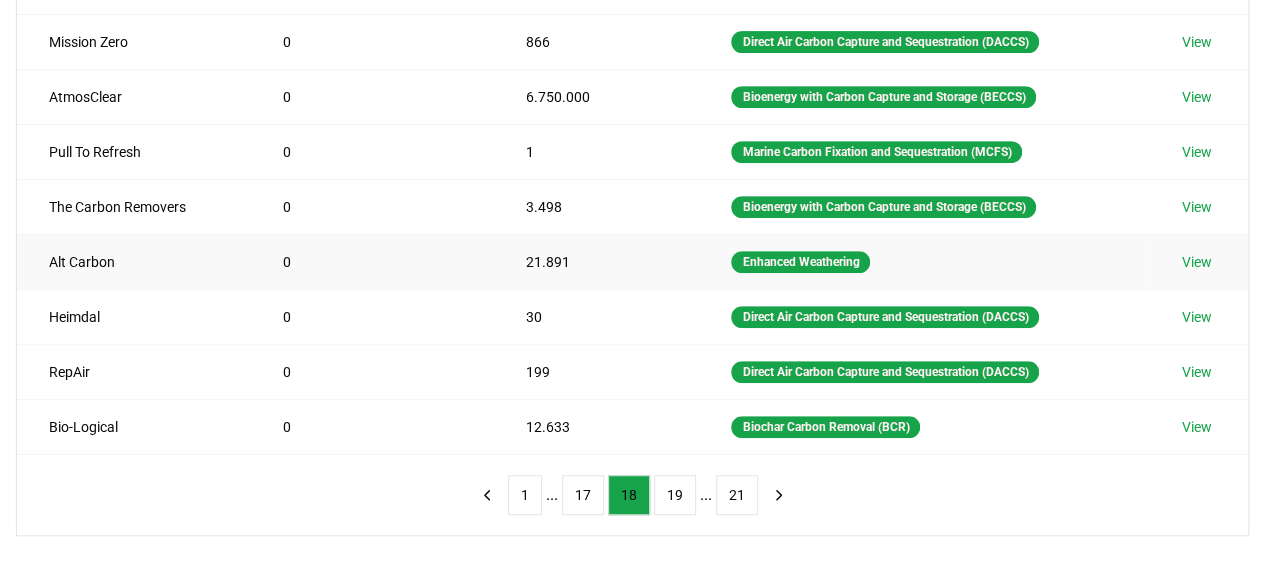 scroll, scrollTop: 478, scrollLeft: 0, axis: vertical 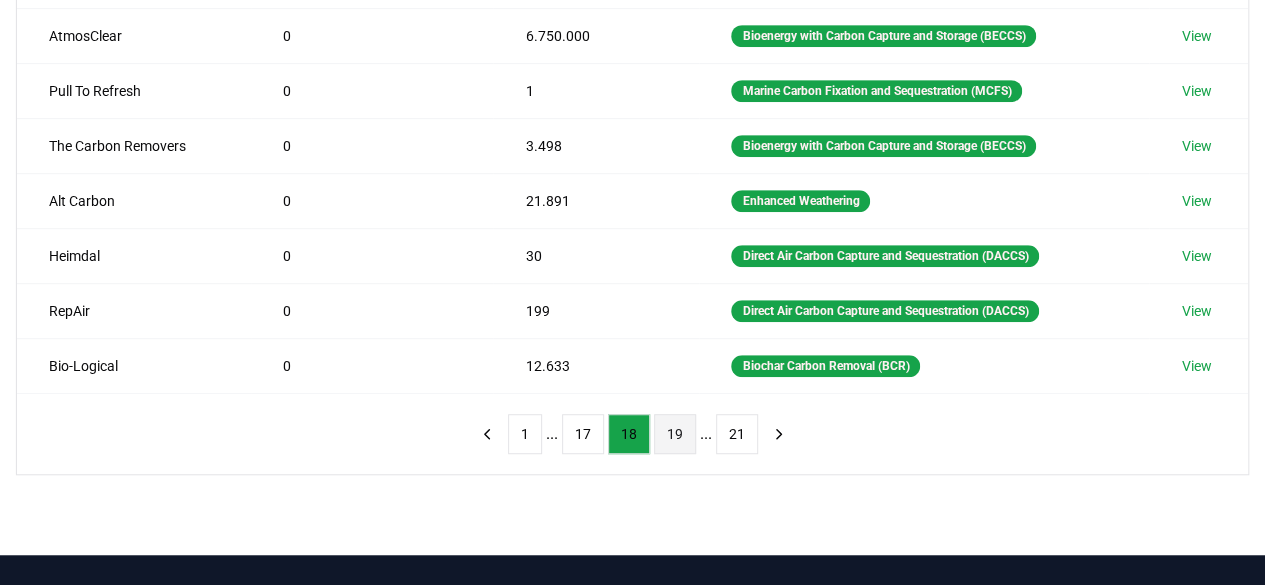 click on "19" at bounding box center [675, 434] 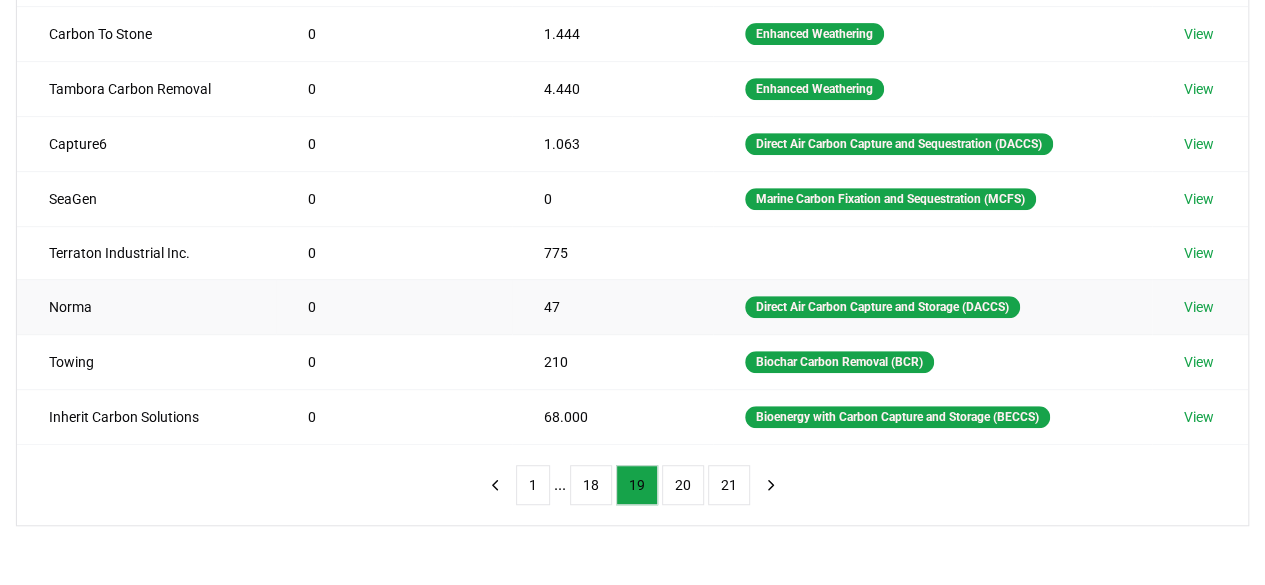 scroll, scrollTop: 428, scrollLeft: 0, axis: vertical 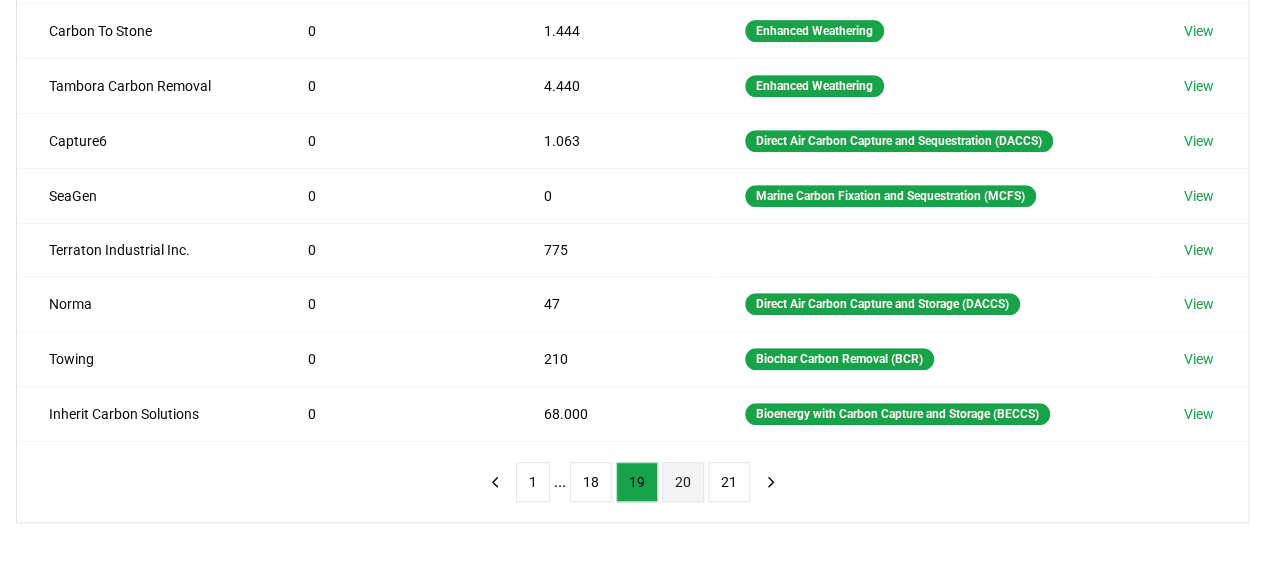 click on "20" at bounding box center [683, 482] 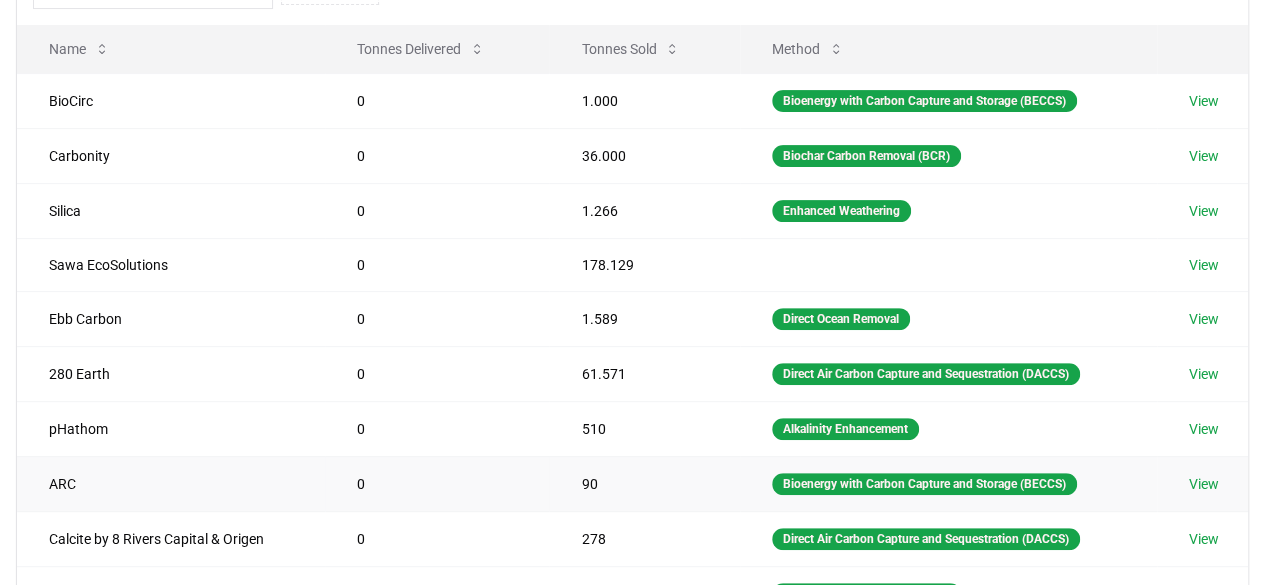scroll, scrollTop: 247, scrollLeft: 0, axis: vertical 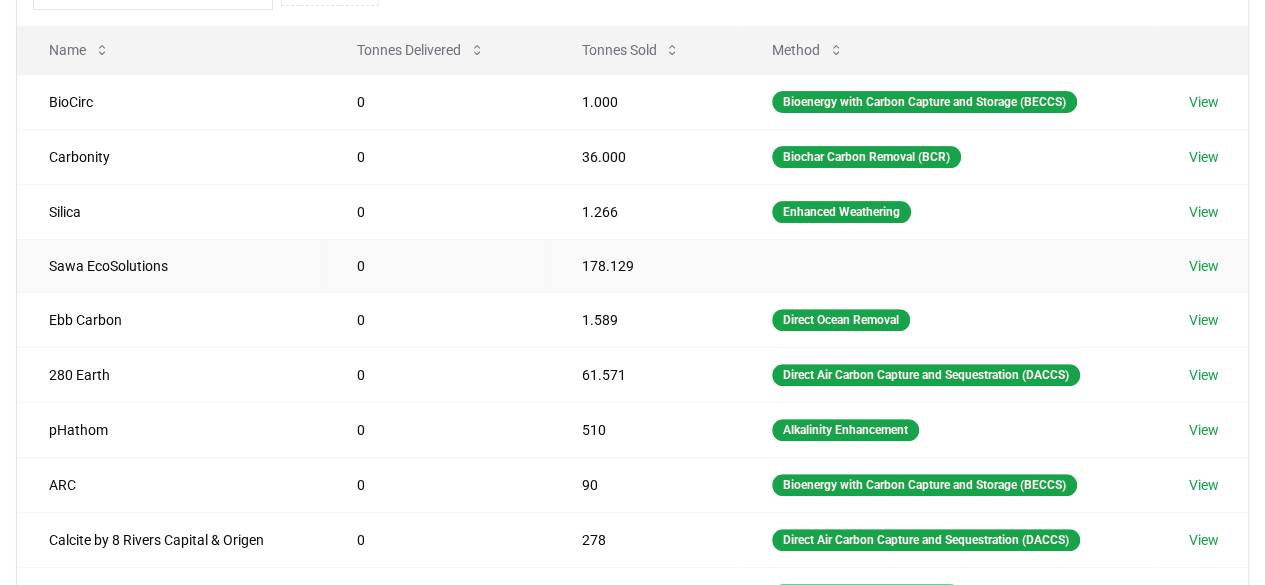 click on "View" at bounding box center (1204, 266) 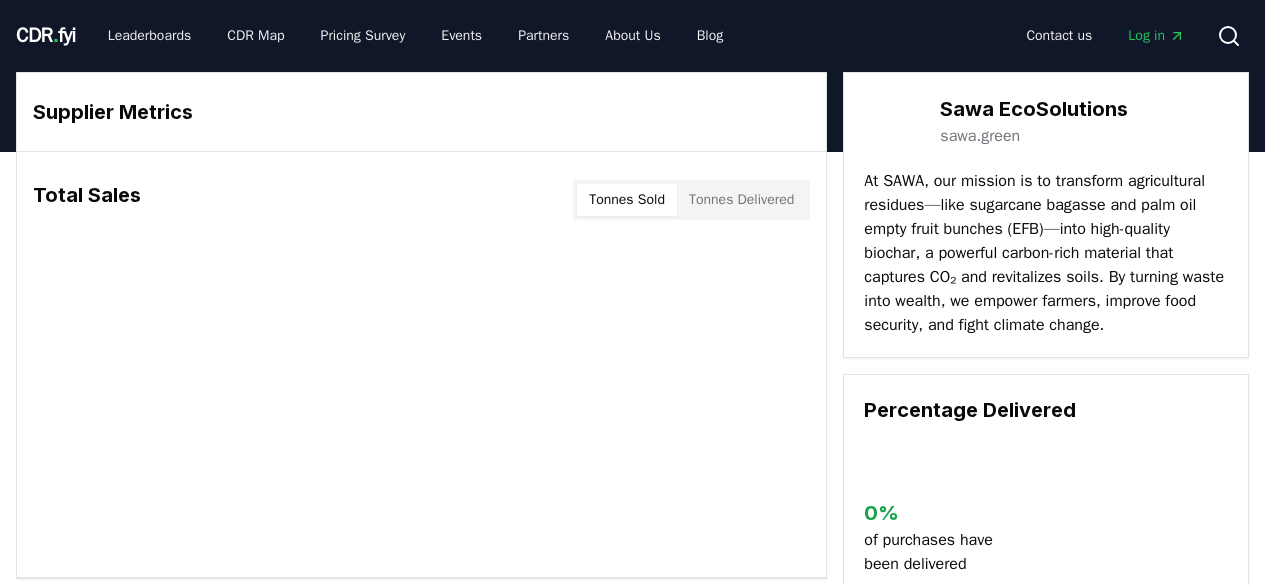 scroll, scrollTop: 0, scrollLeft: 0, axis: both 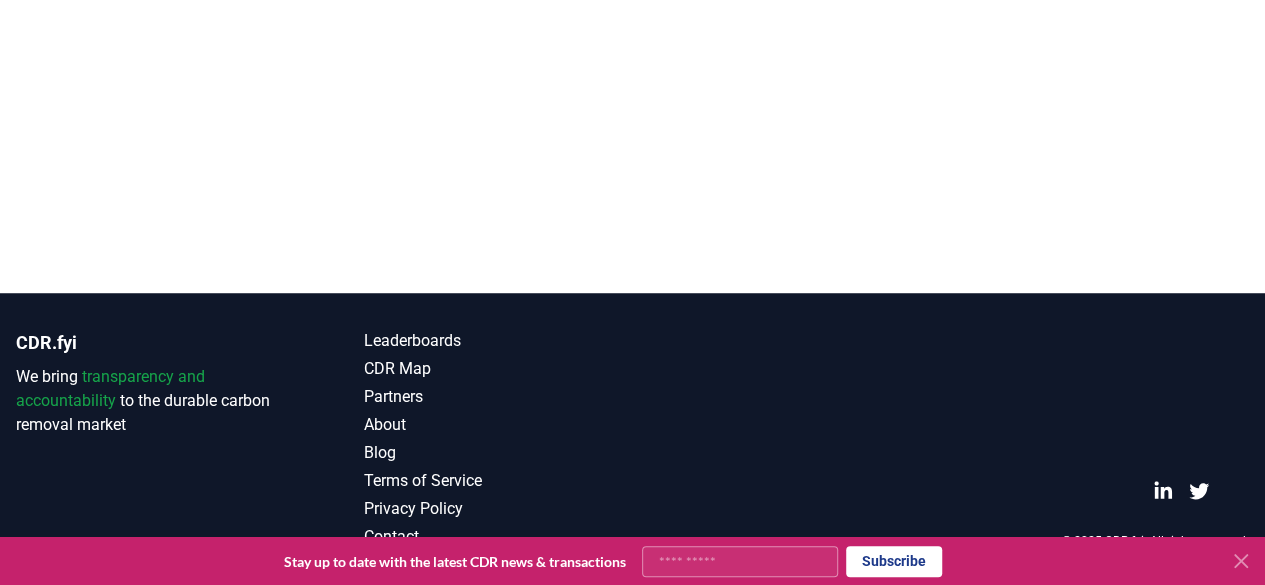 click at bounding box center [632, 0] 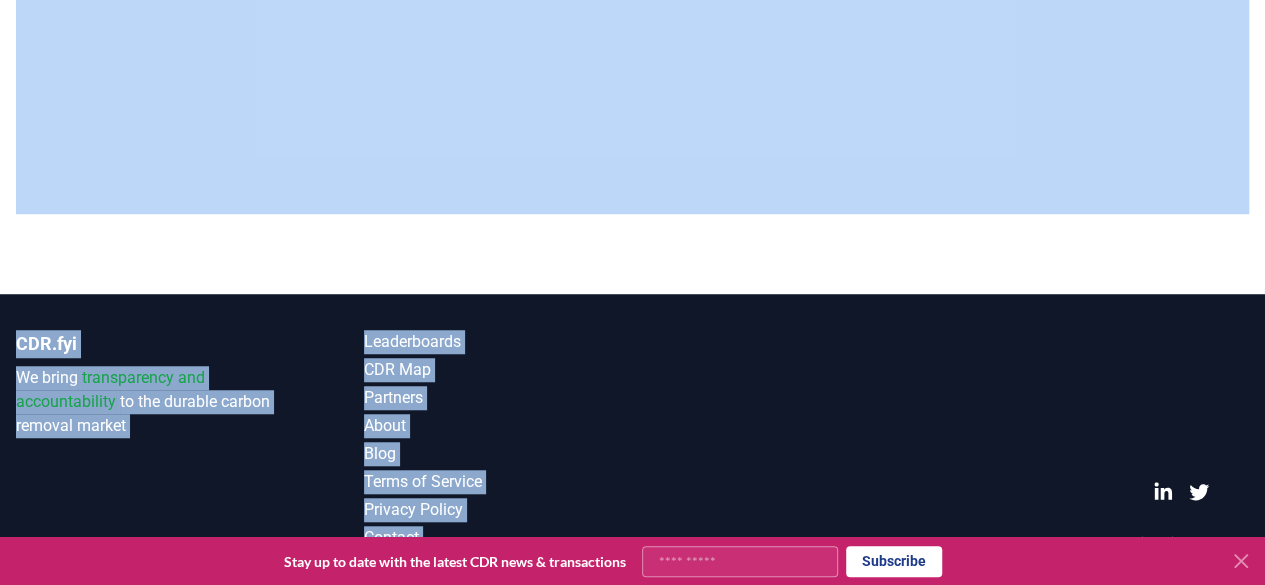 drag, startPoint x: 1112, startPoint y: 279, endPoint x: 1120, endPoint y: 307, distance: 29.12044 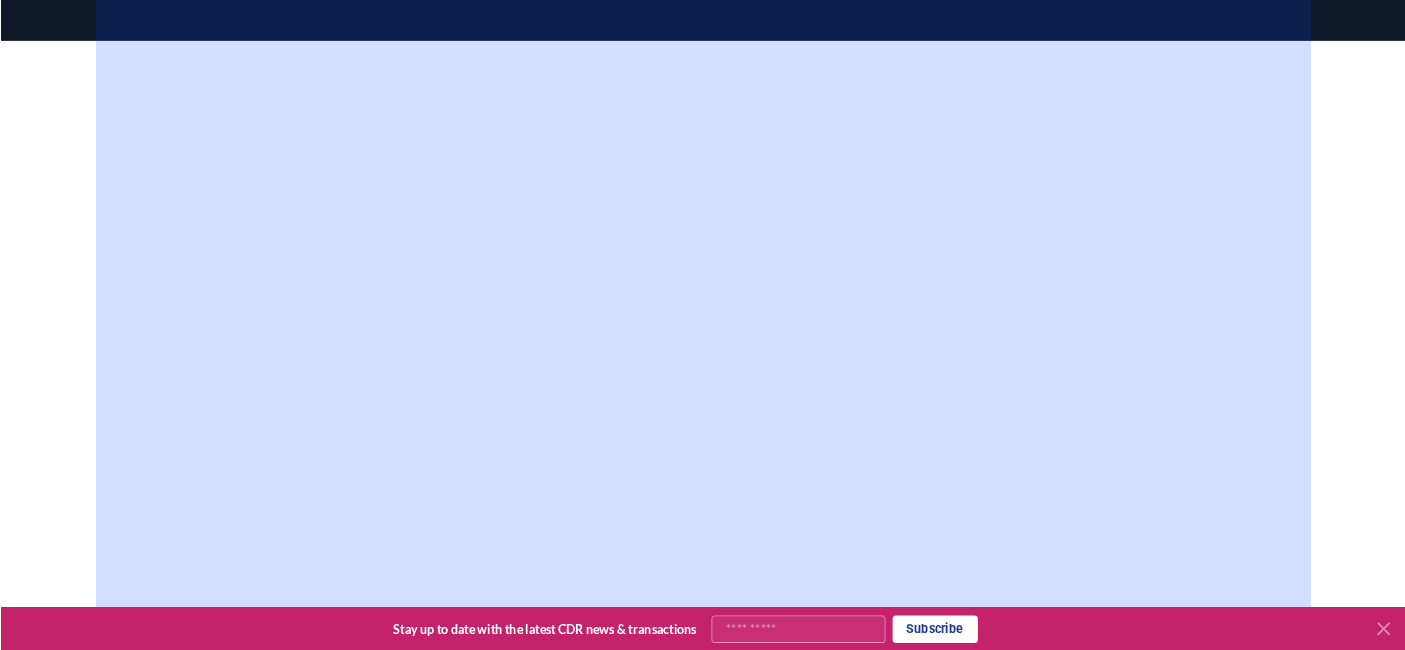 scroll, scrollTop: 251, scrollLeft: 0, axis: vertical 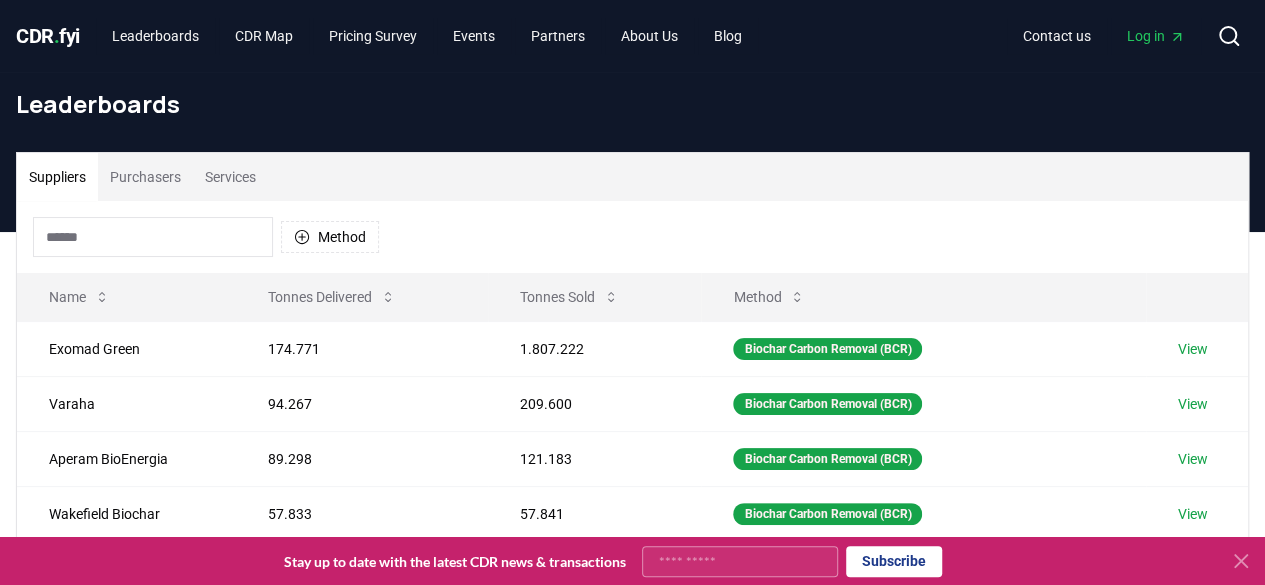 click at bounding box center [153, 237] 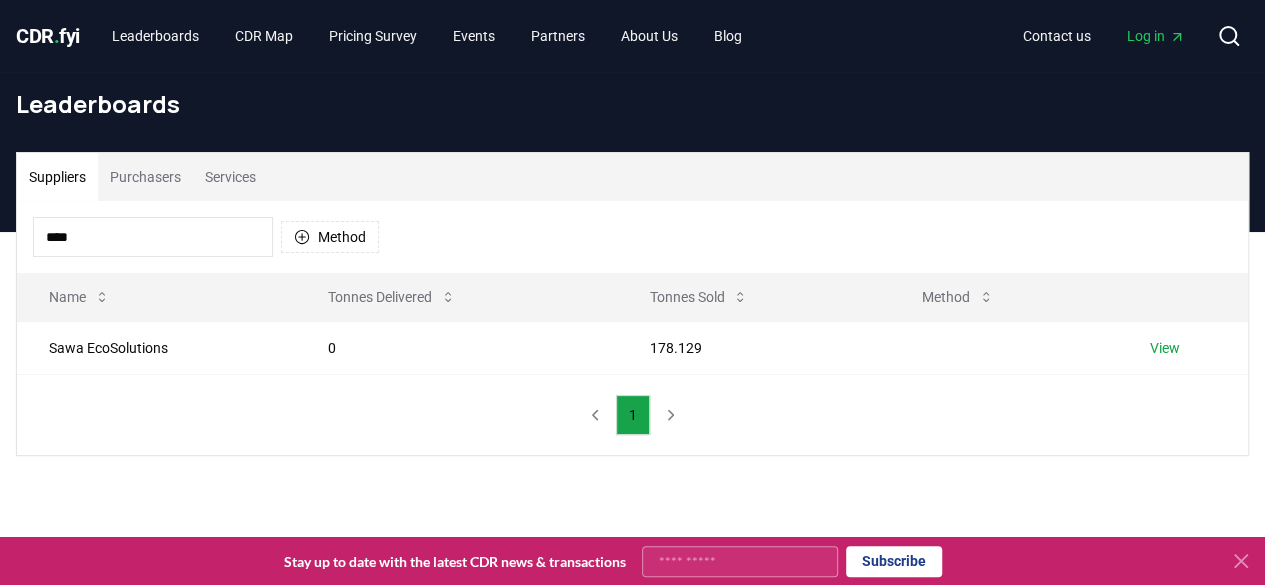 type on "****" 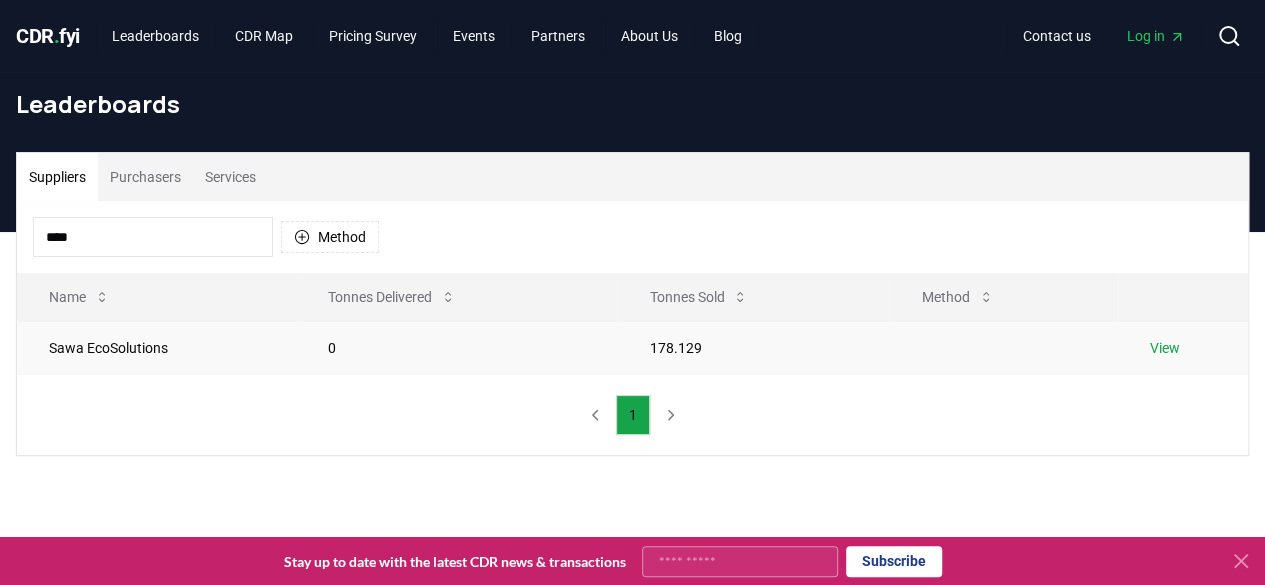 click on "View" at bounding box center (1165, 348) 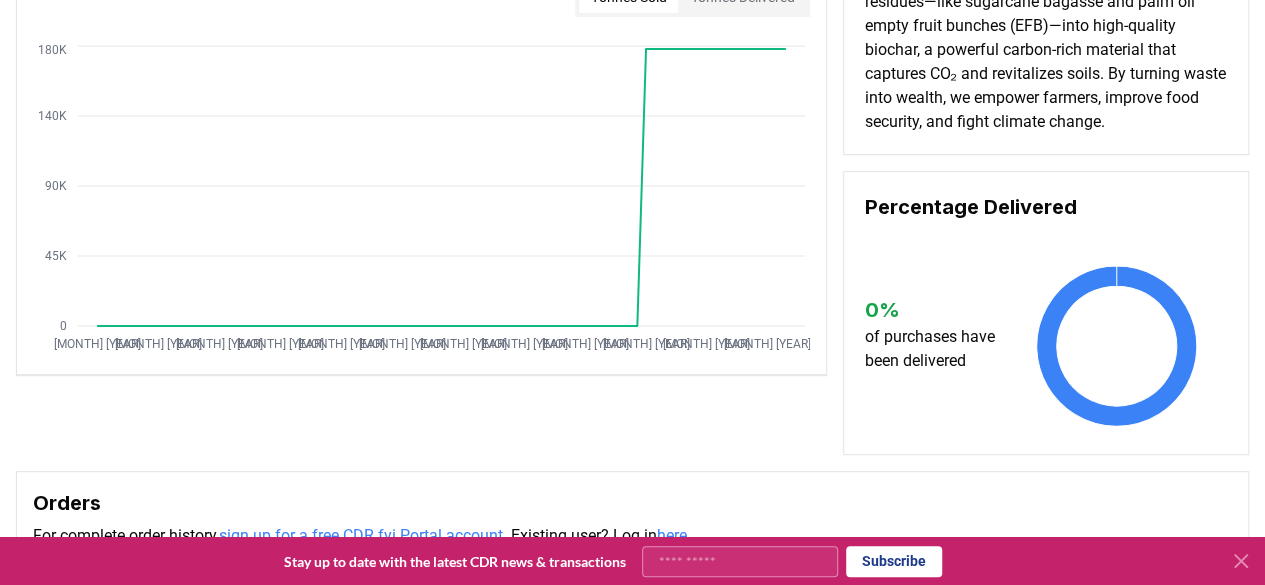 scroll, scrollTop: 0, scrollLeft: 0, axis: both 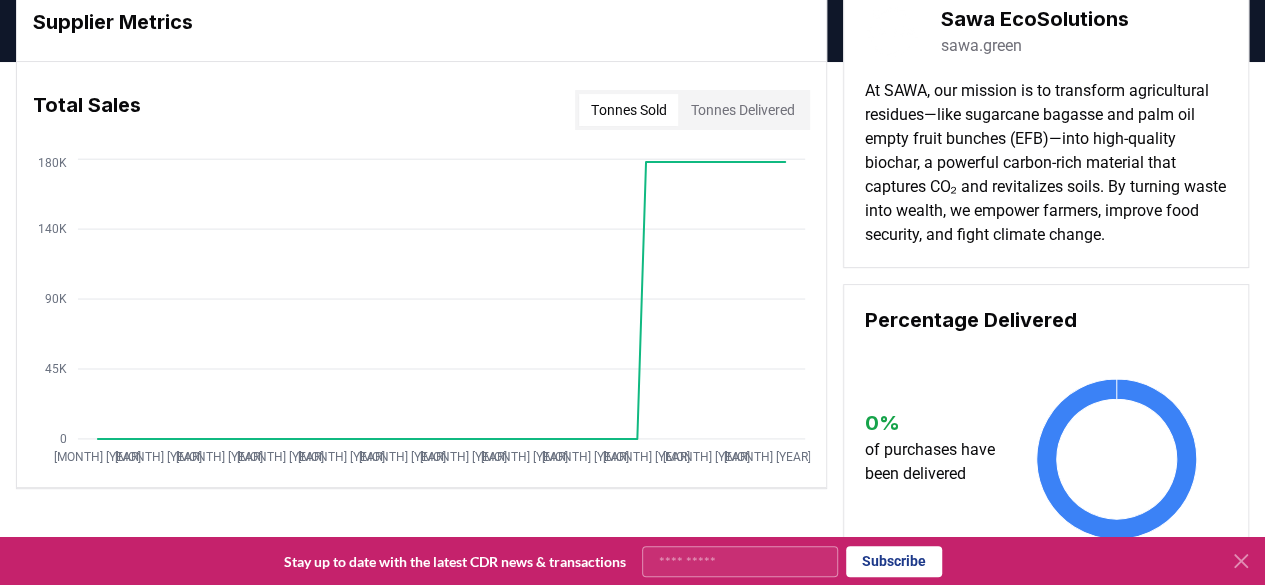 click 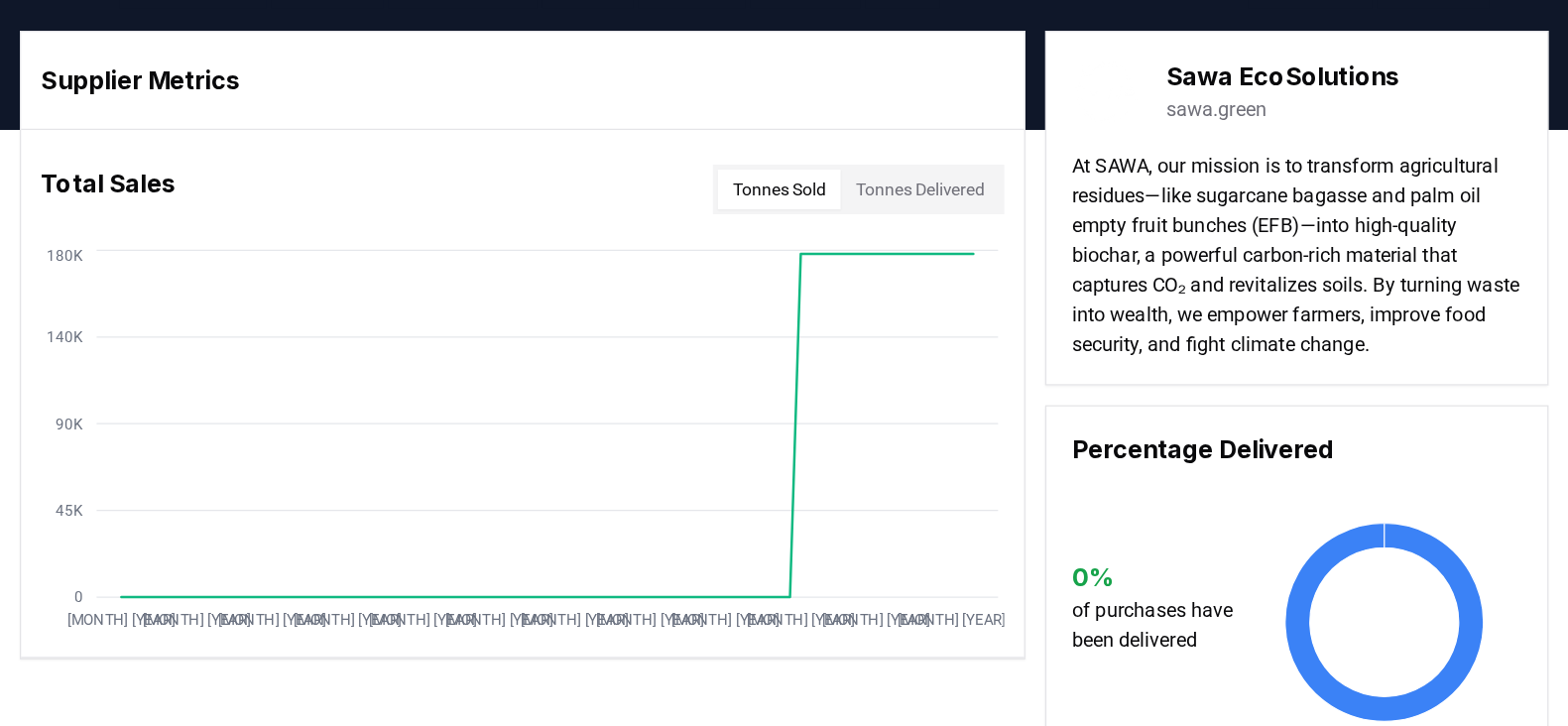 scroll, scrollTop: 0, scrollLeft: 0, axis: both 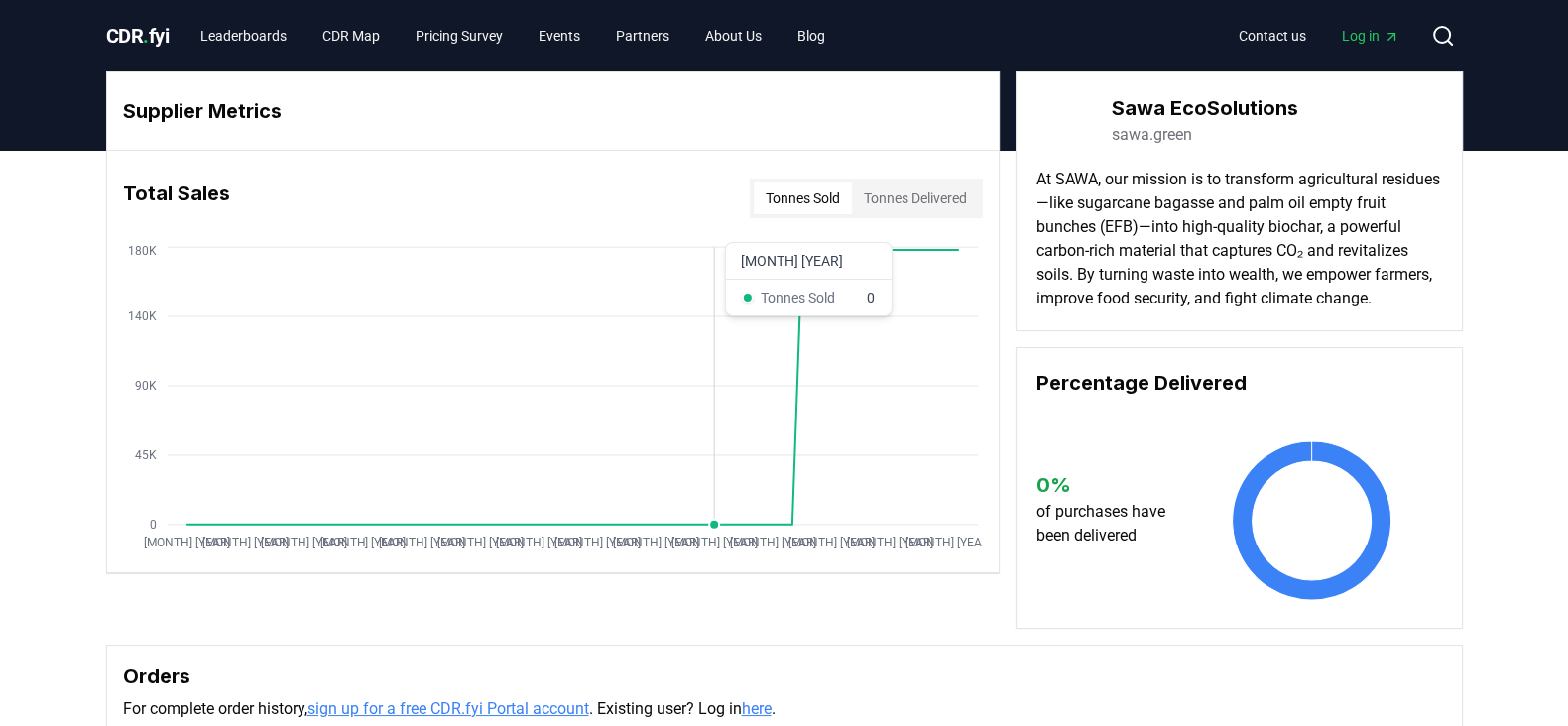 drag, startPoint x: 1226, startPoint y: 2, endPoint x: 714, endPoint y: 455, distance: 683.6322 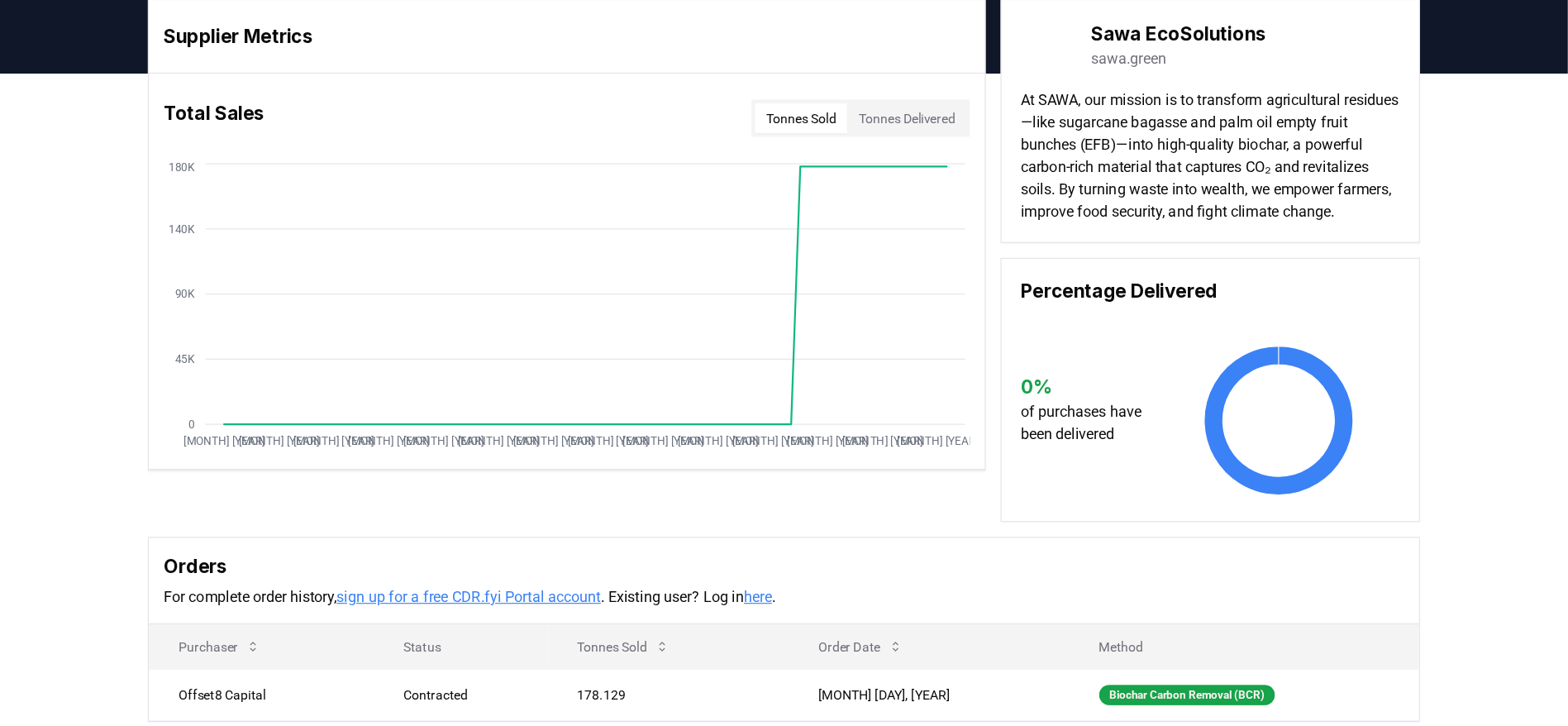 scroll, scrollTop: 61, scrollLeft: 0, axis: vertical 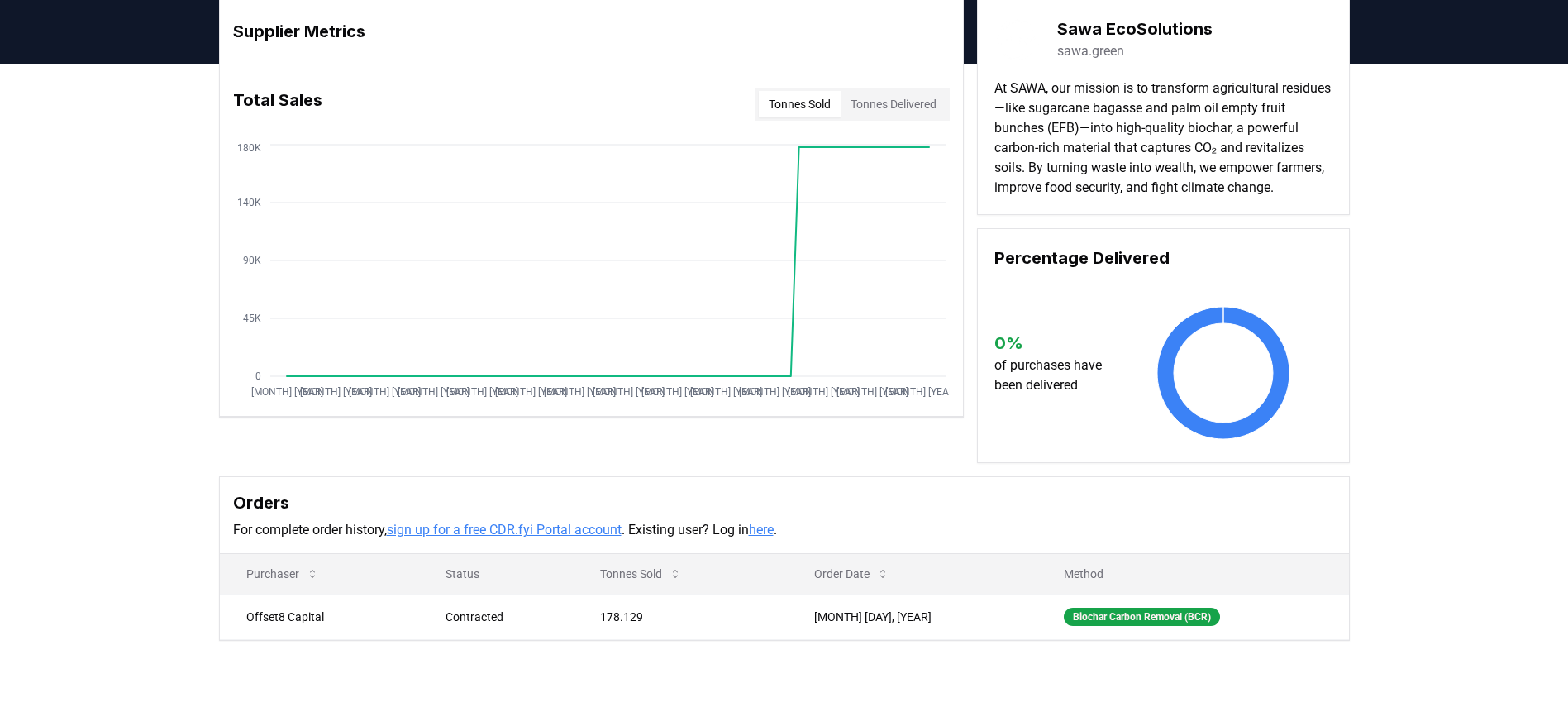 drag, startPoint x: 1041, startPoint y: 0, endPoint x: 931, endPoint y: 469, distance: 481.7271 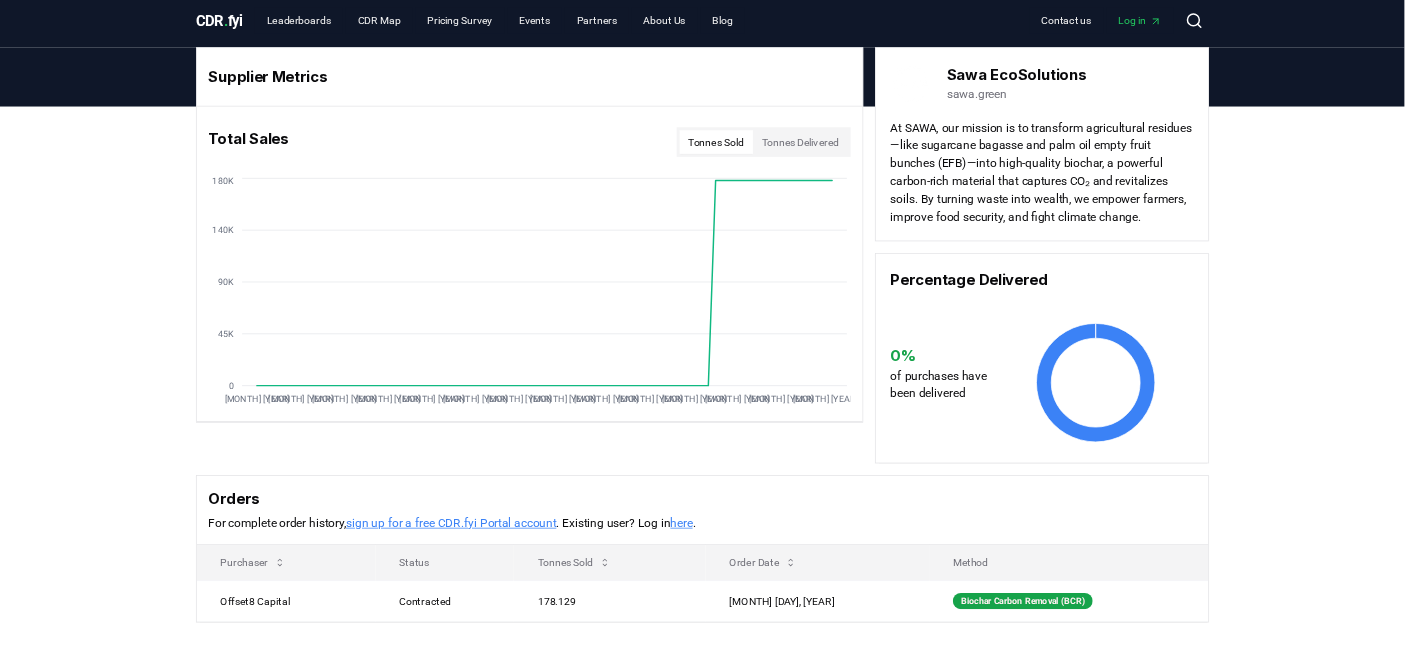 scroll, scrollTop: 8, scrollLeft: 0, axis: vertical 